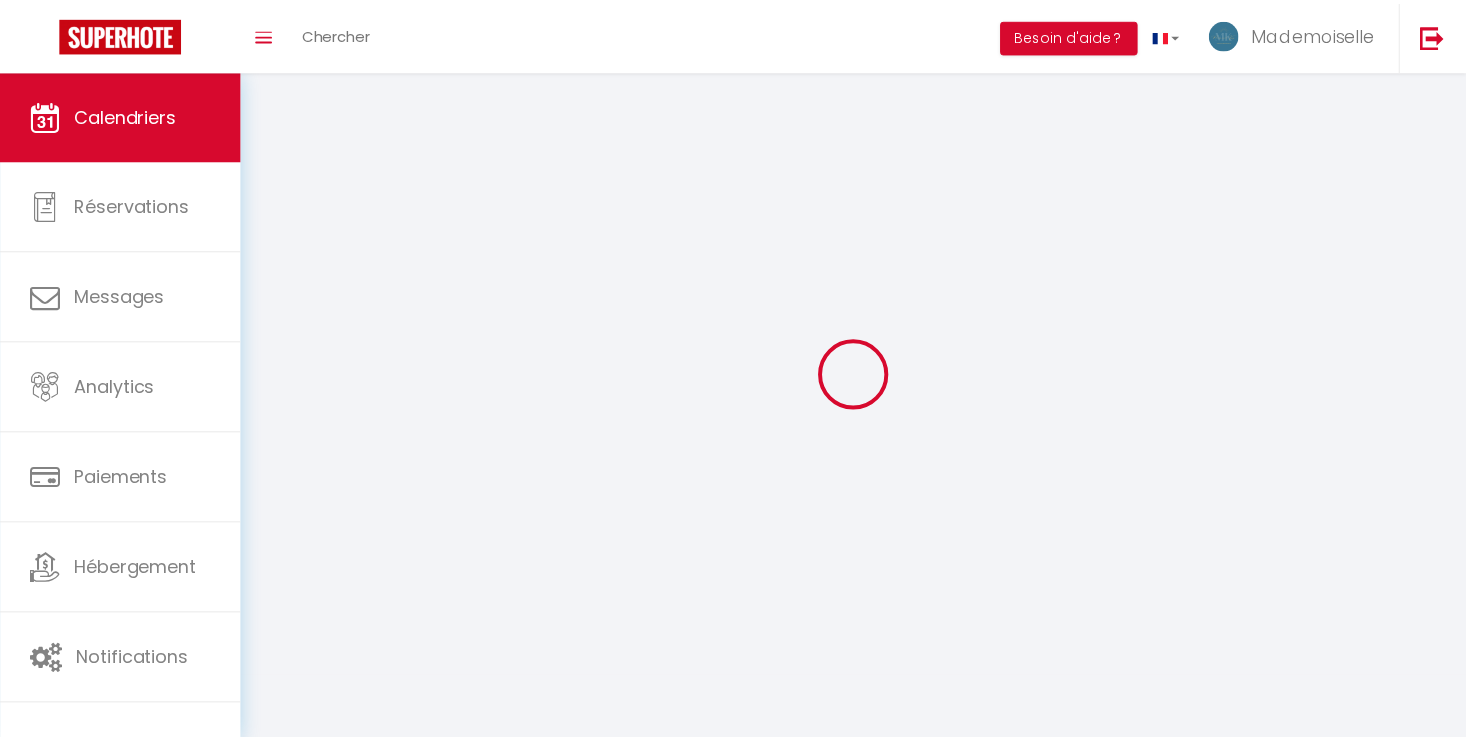 scroll, scrollTop: 0, scrollLeft: 0, axis: both 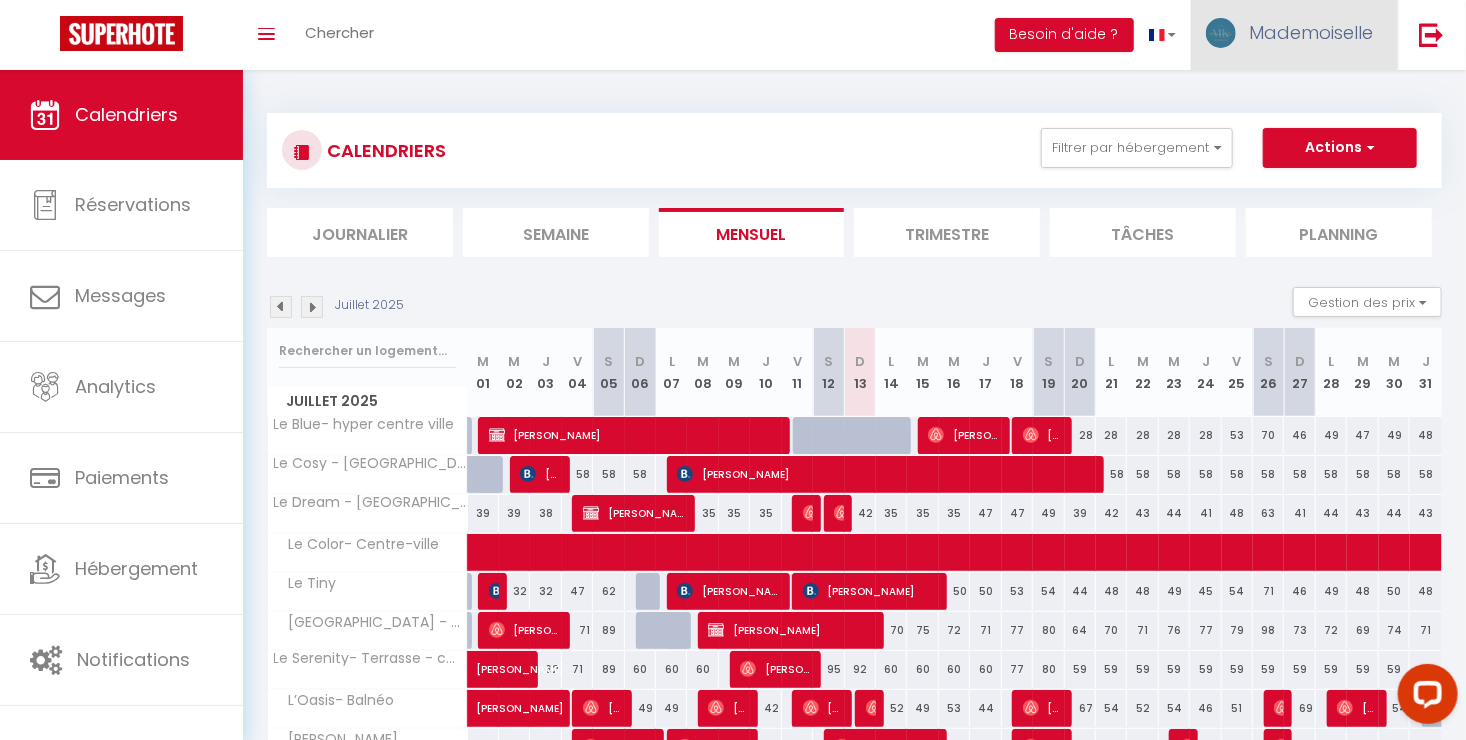 click on "Mademoiselle" at bounding box center [1311, 32] 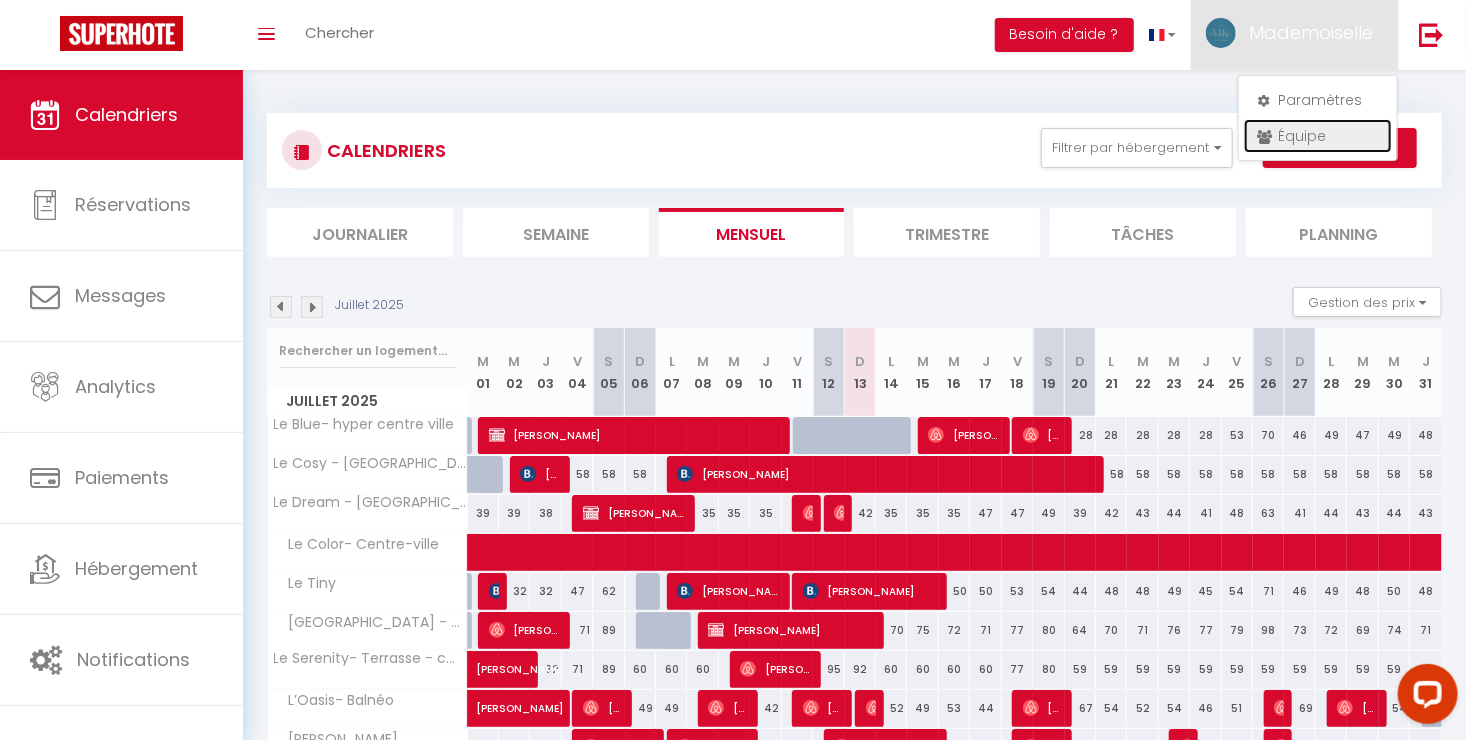 click on "Équipe" at bounding box center (1318, 136) 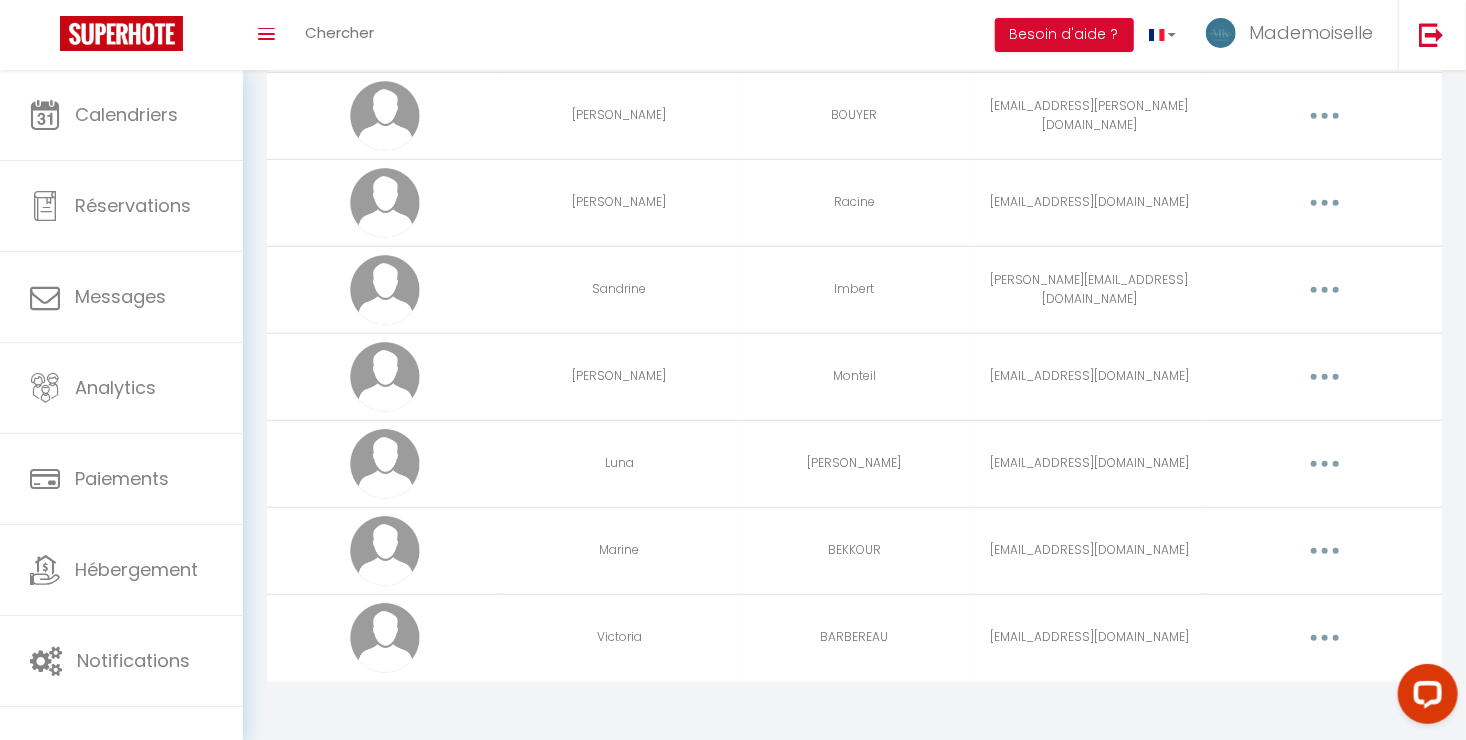 scroll, scrollTop: 516, scrollLeft: 0, axis: vertical 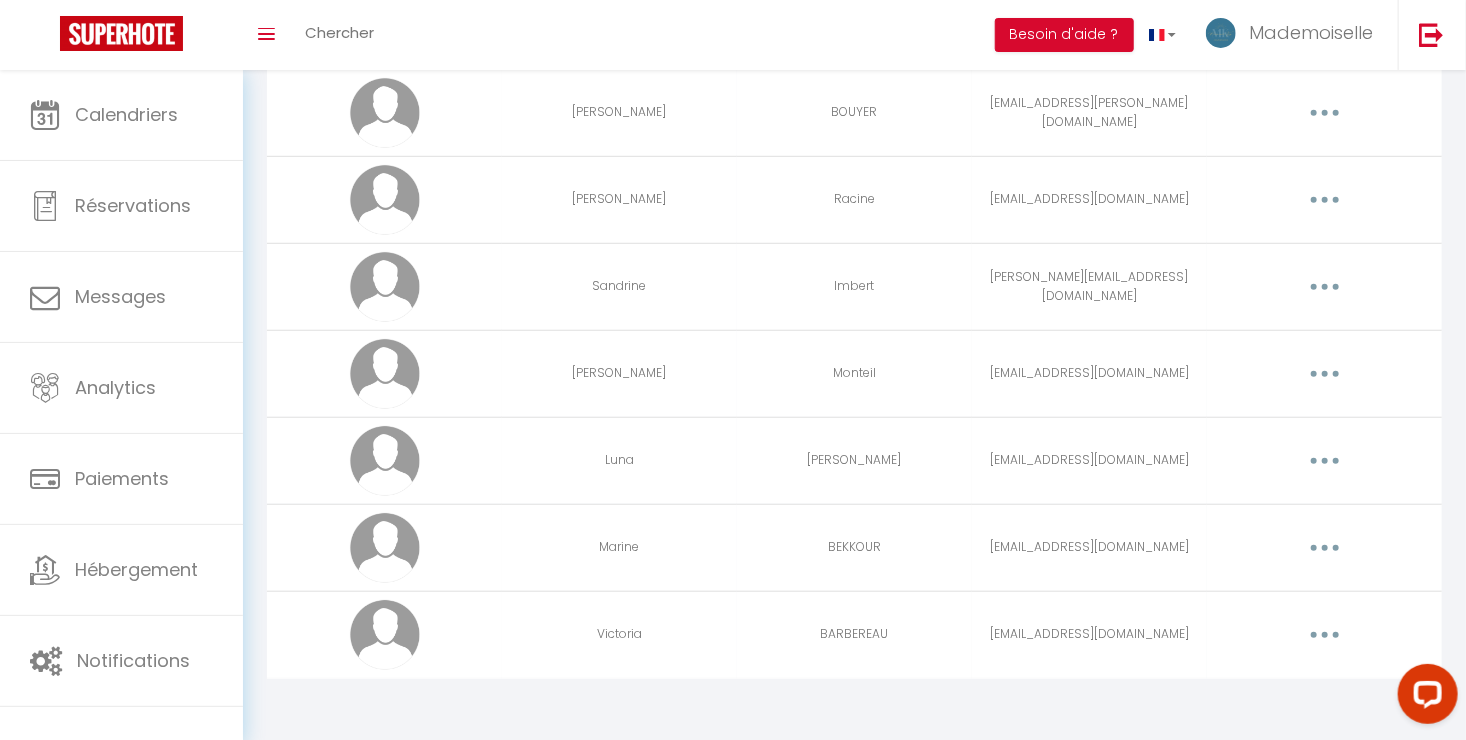 click at bounding box center [1325, 635] 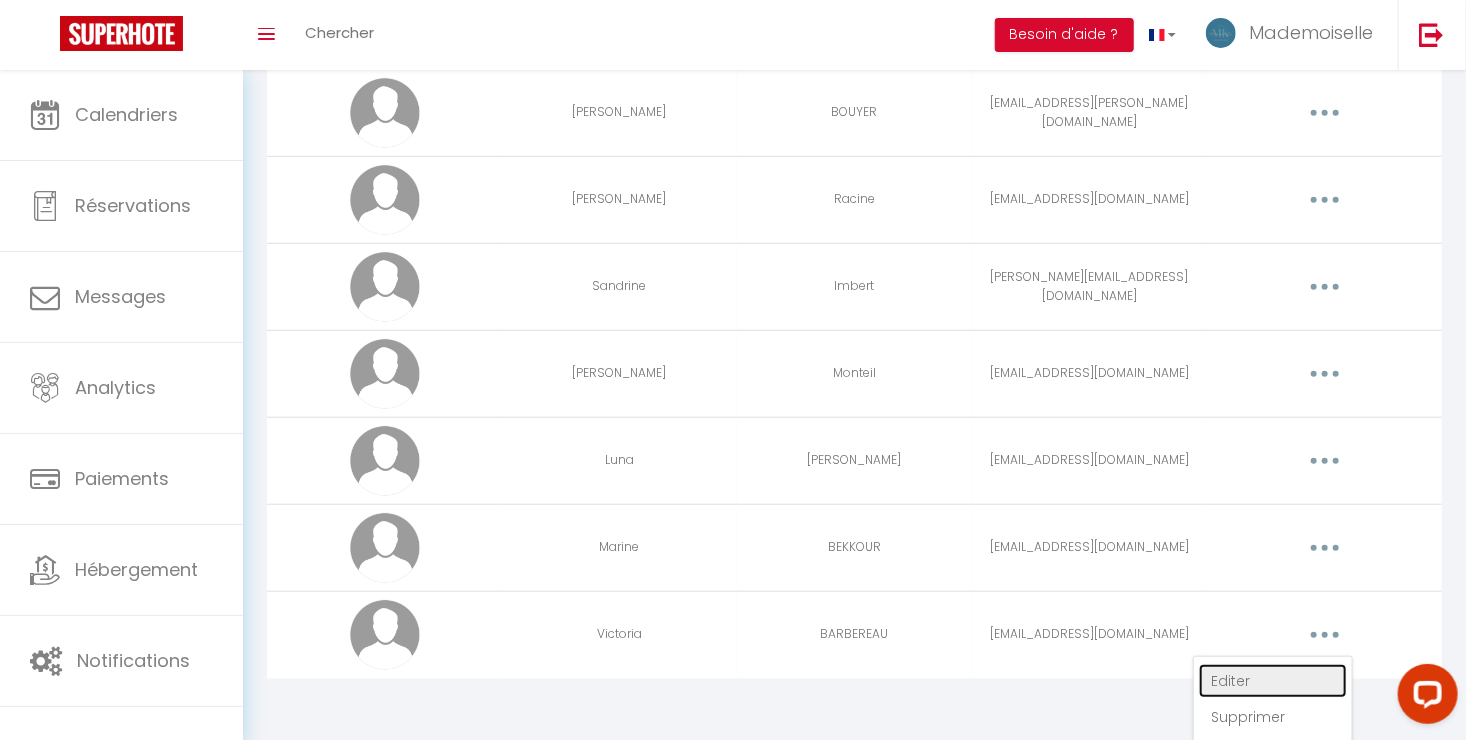 click on "Editer" at bounding box center [1273, 681] 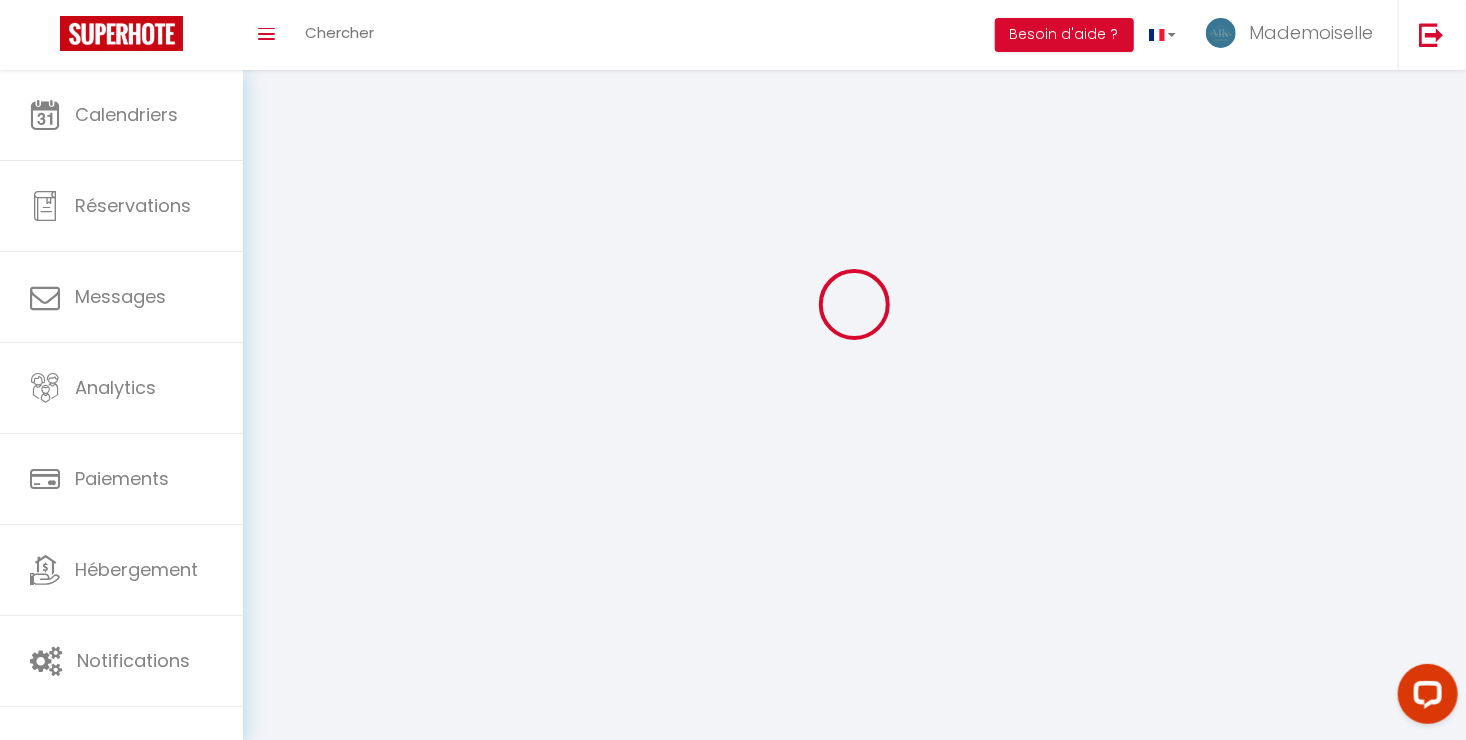 type on "Victoria" 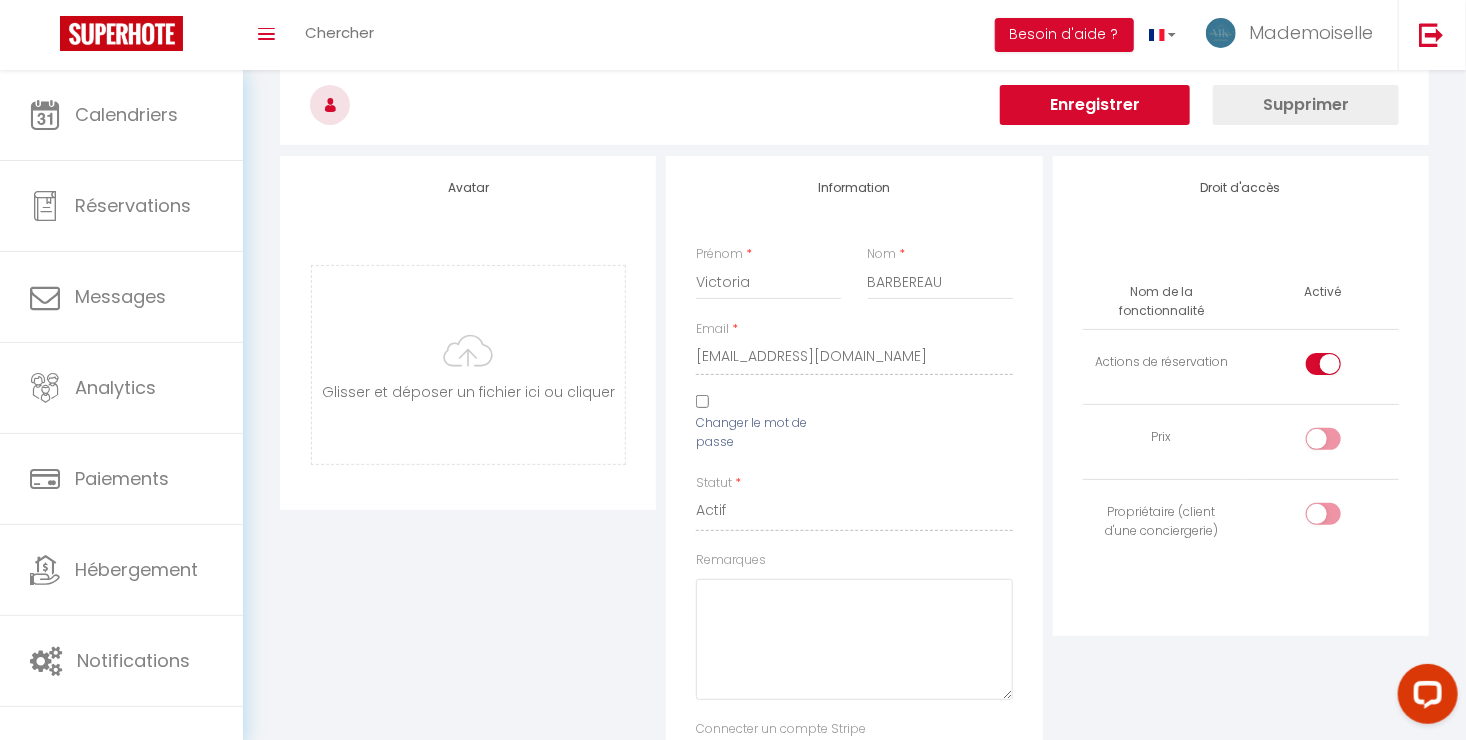 scroll, scrollTop: 0, scrollLeft: 0, axis: both 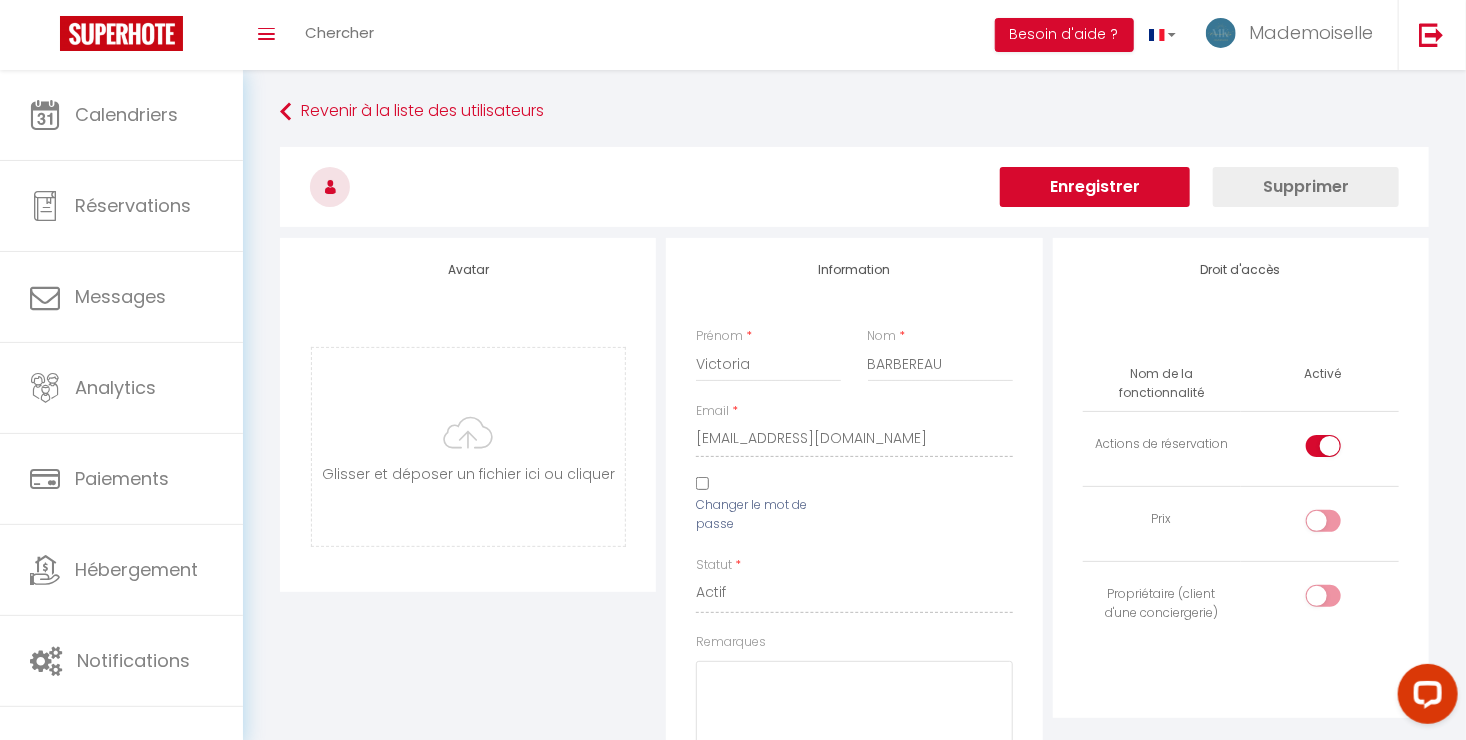 click at bounding box center (1323, 446) 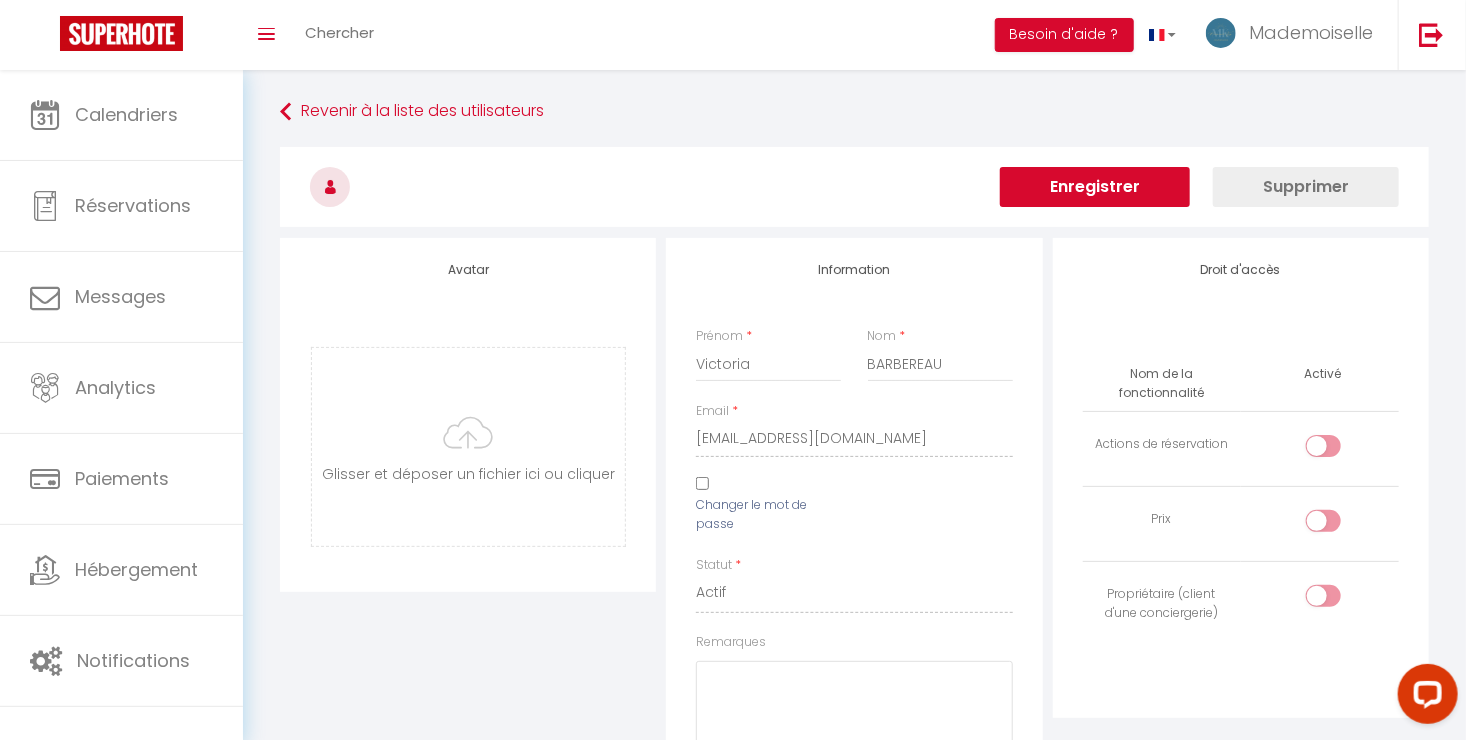 click on "Changer le mot de passe" at bounding box center [768, 509] 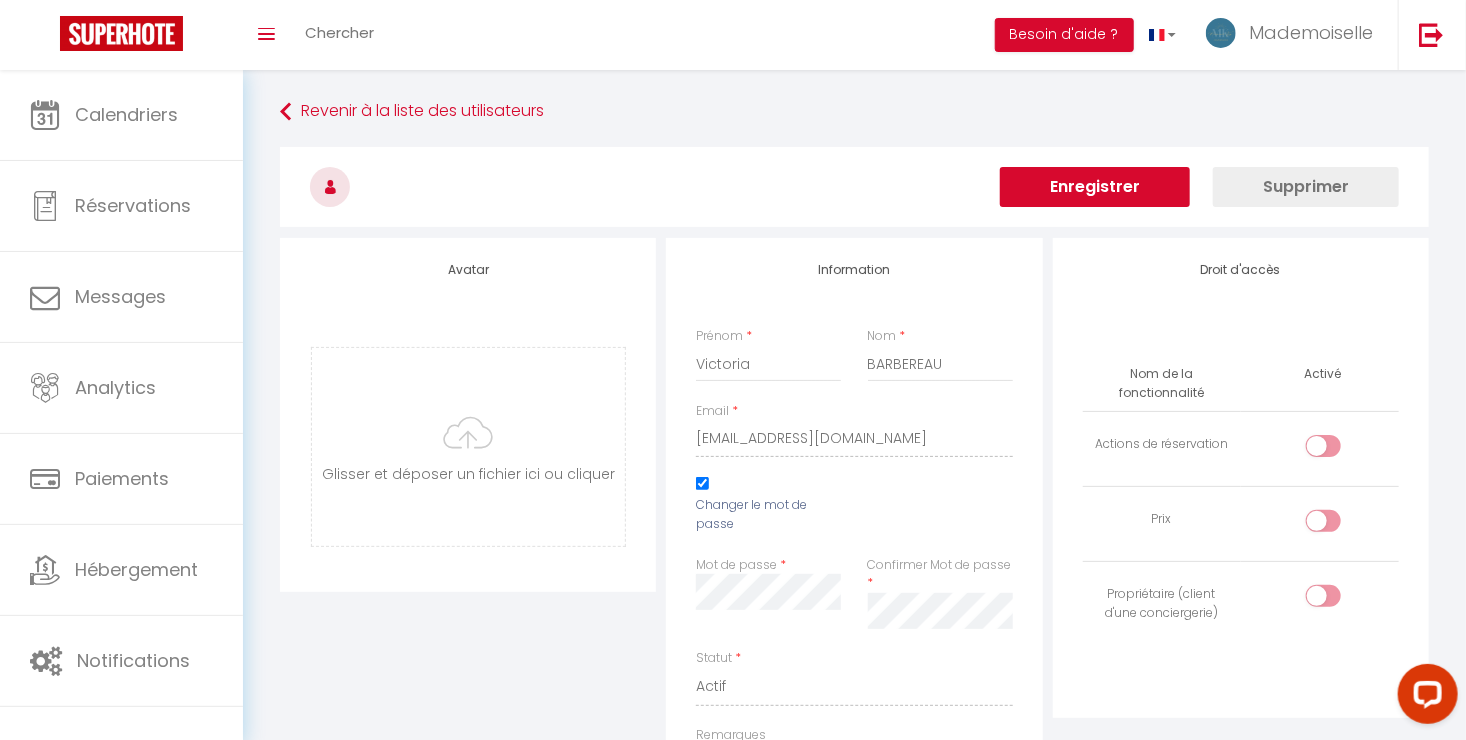 click on "Mot de passe   *" at bounding box center (768, 603) 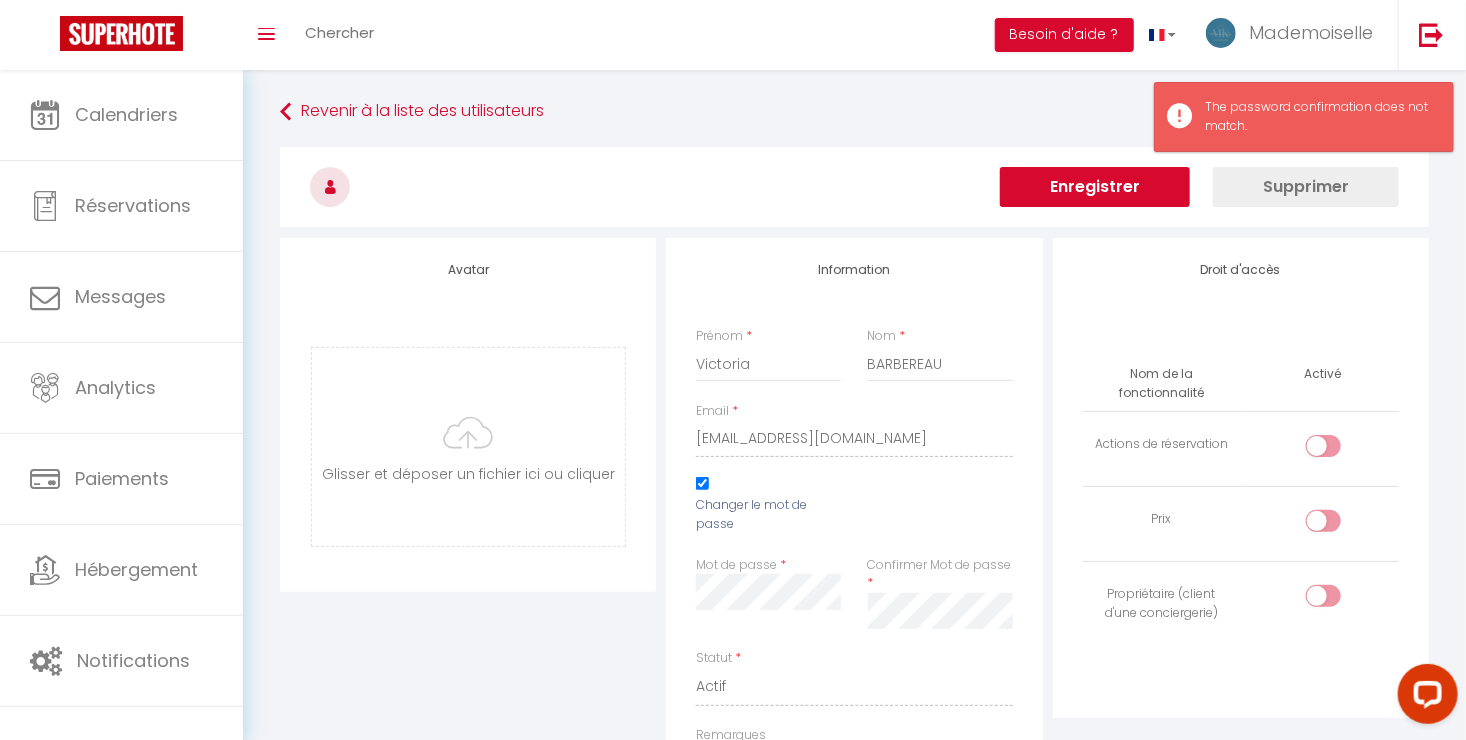 click on "Mot de passe   *     Confirmer Mot de passe   *" at bounding box center (854, 603) 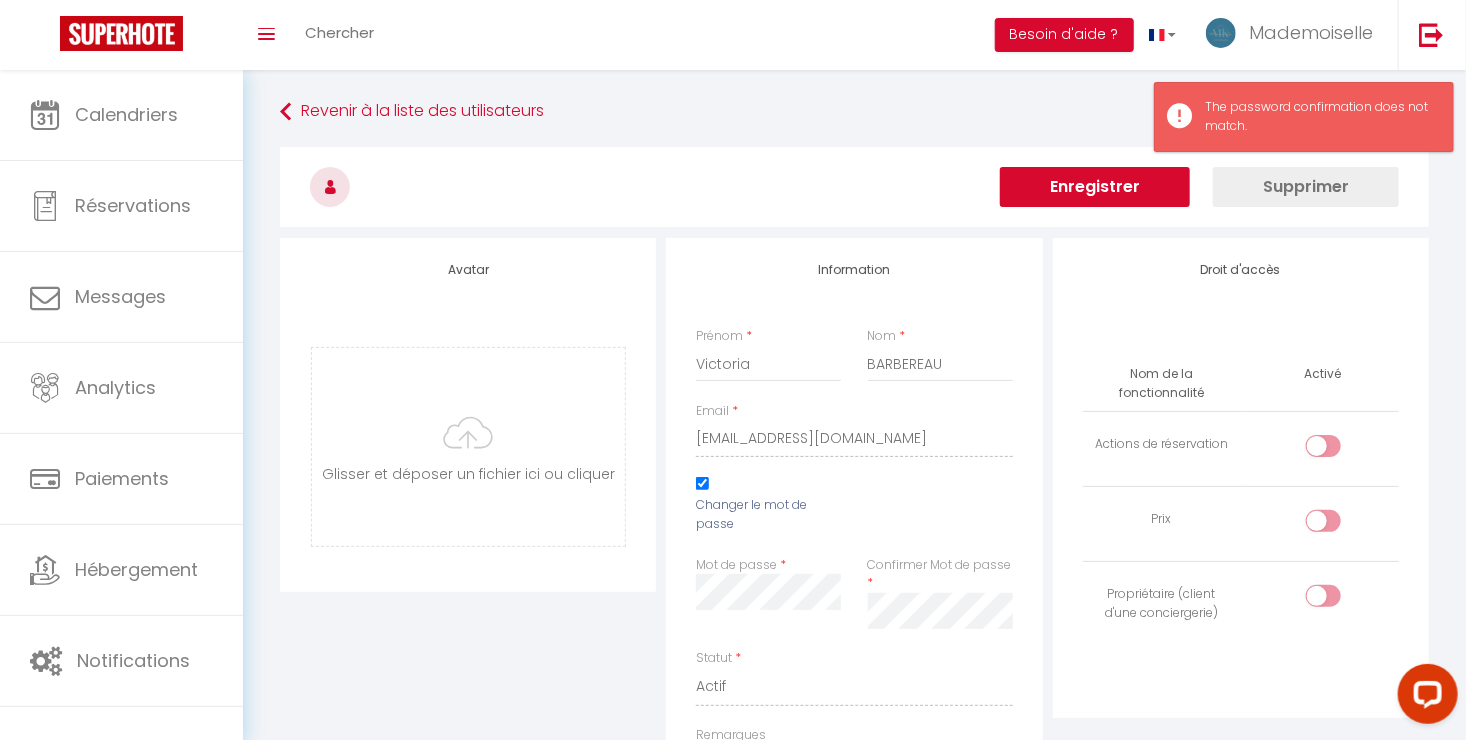 click on "Supprimer" at bounding box center [1306, 187] 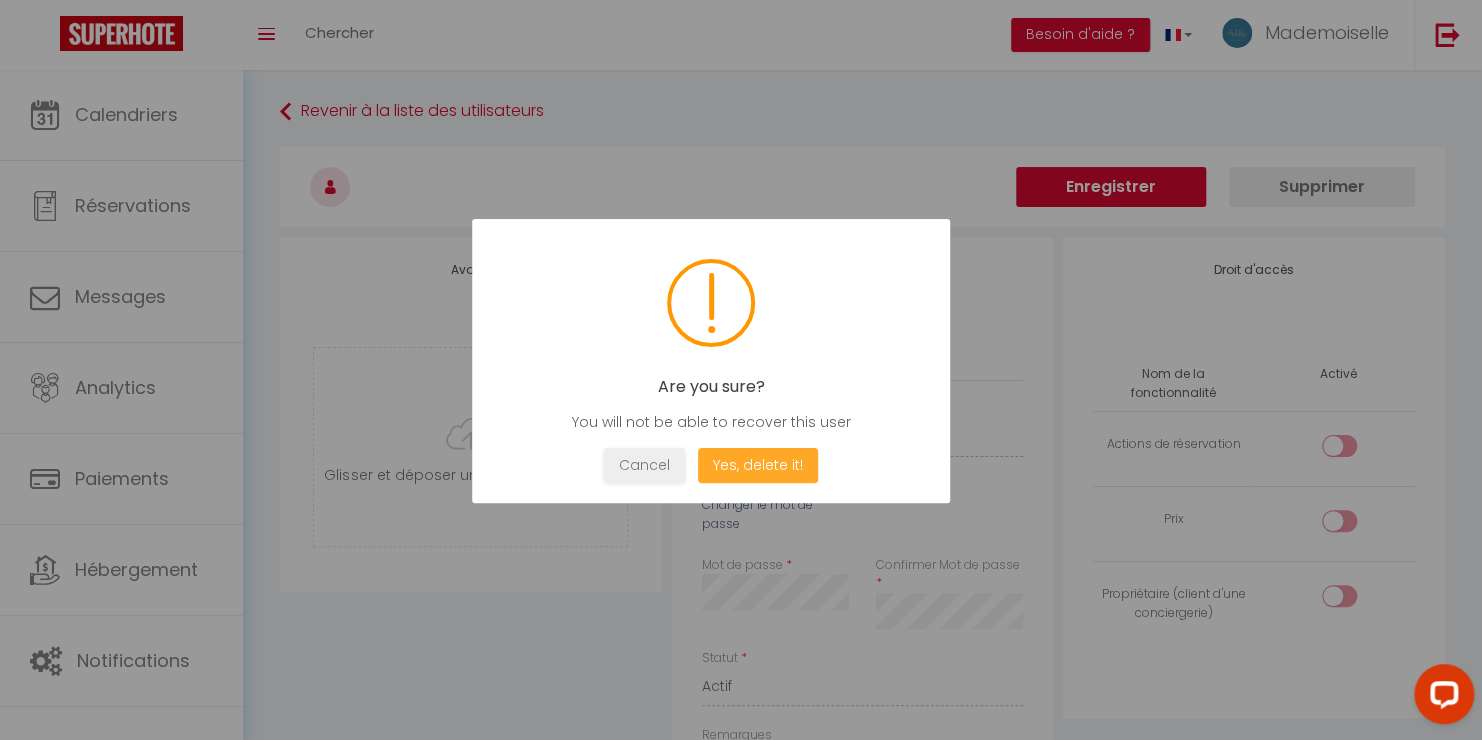 click on "Yes, delete it!" at bounding box center (758, 465) 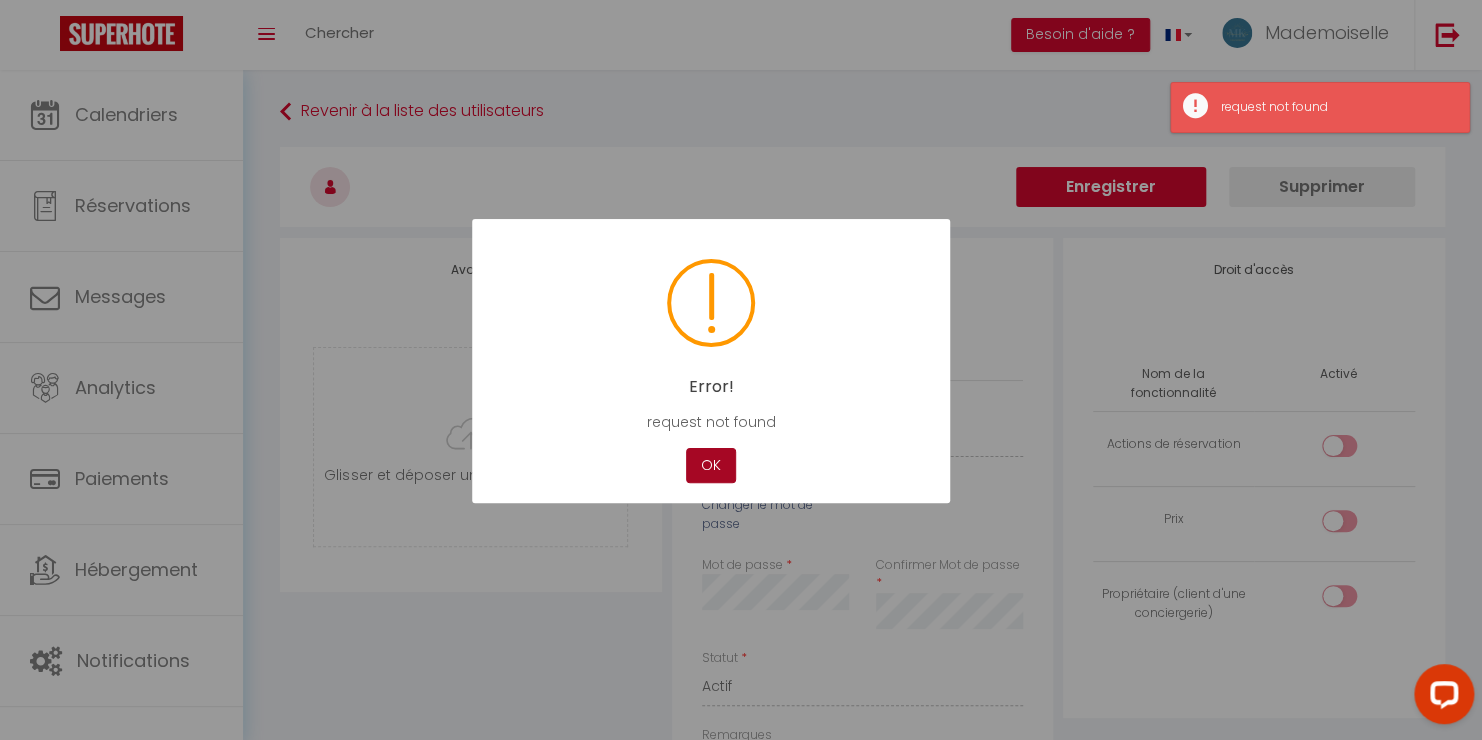 click on "OK" at bounding box center [711, 465] 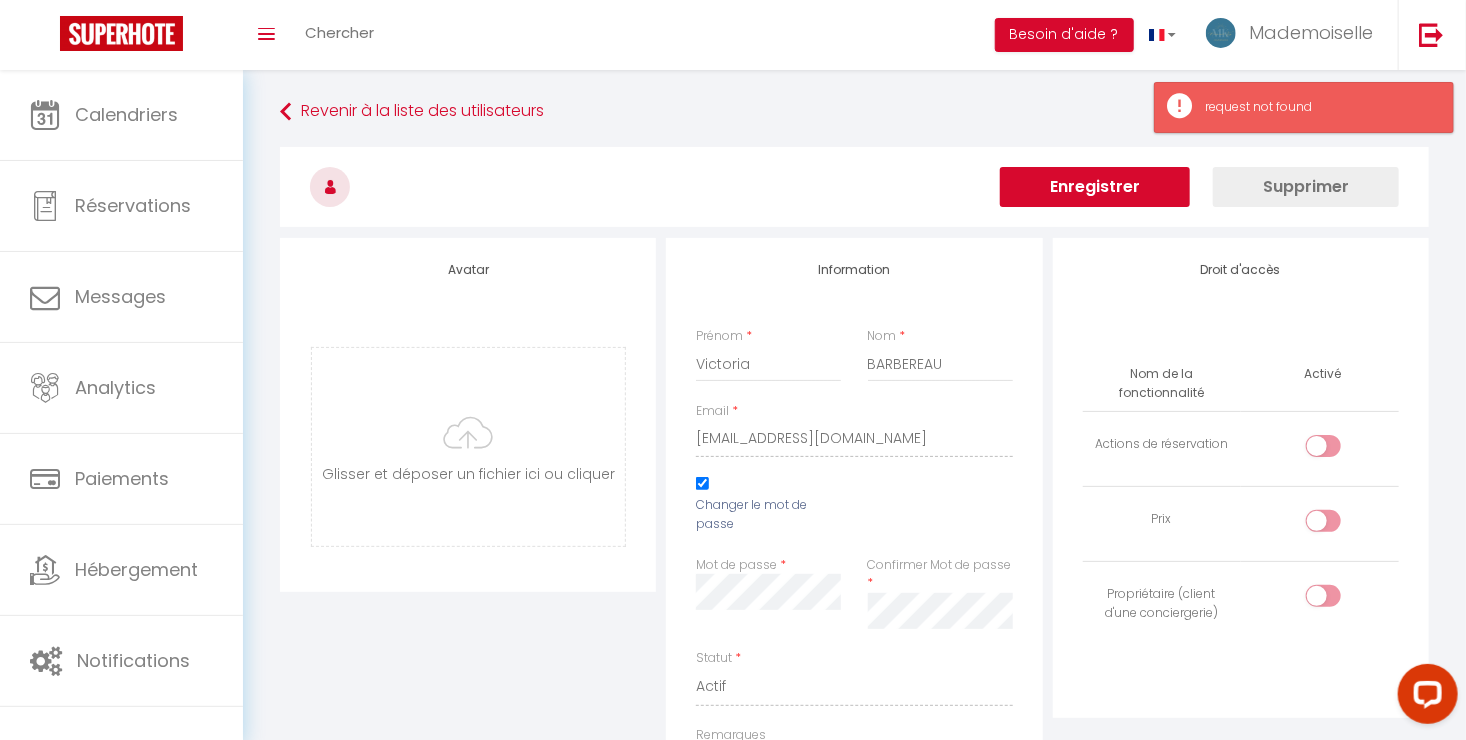 click on "Enregistrer" at bounding box center [1095, 187] 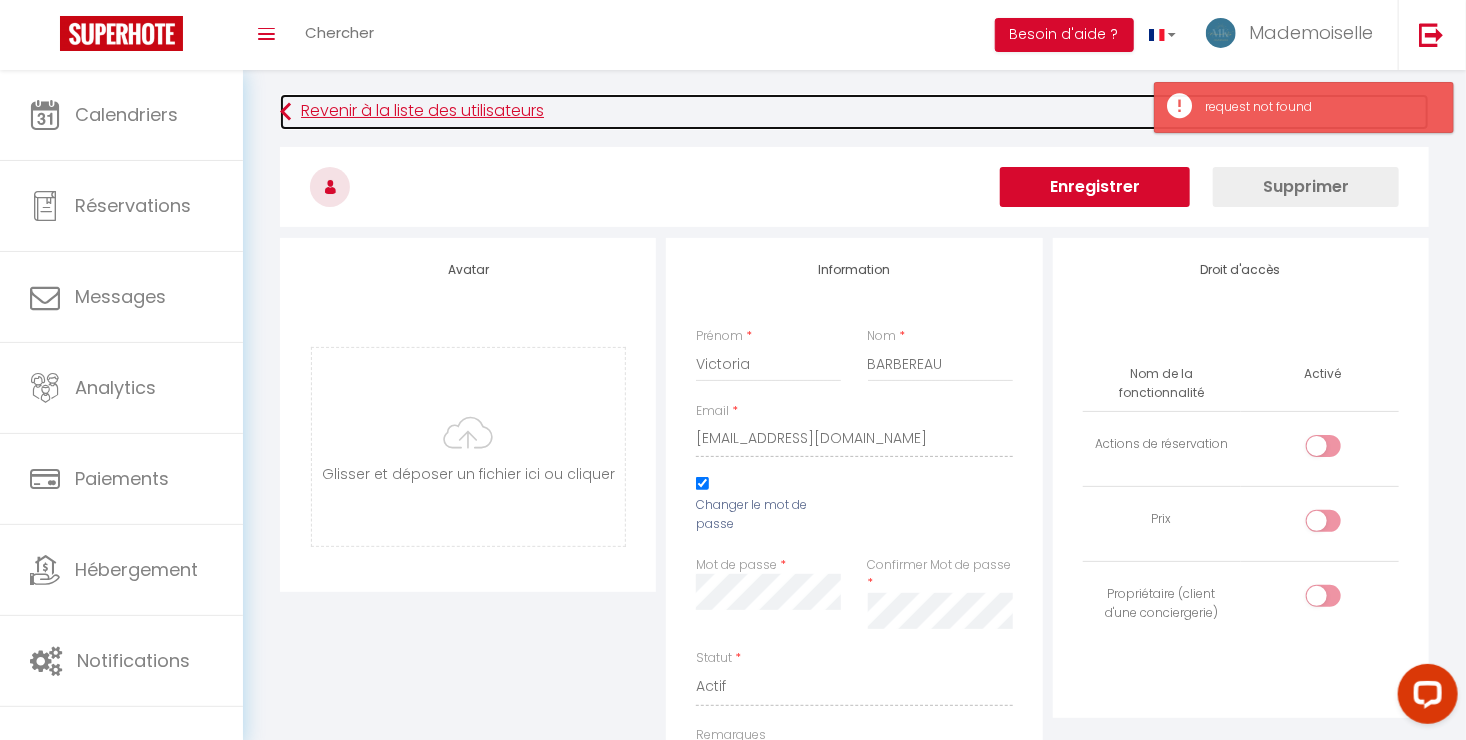 click on "Revenir à la liste des utilisateurs" at bounding box center (854, 112) 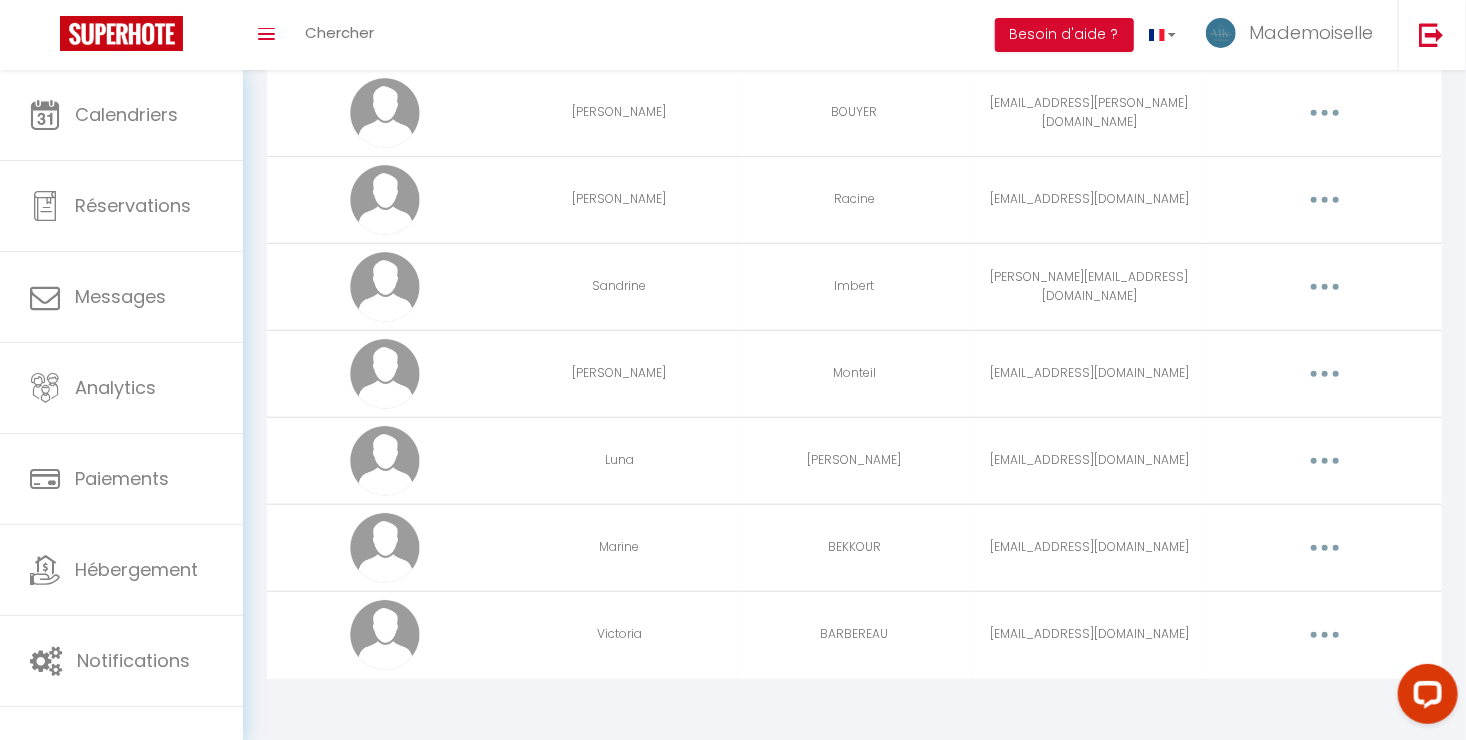 scroll, scrollTop: 516, scrollLeft: 0, axis: vertical 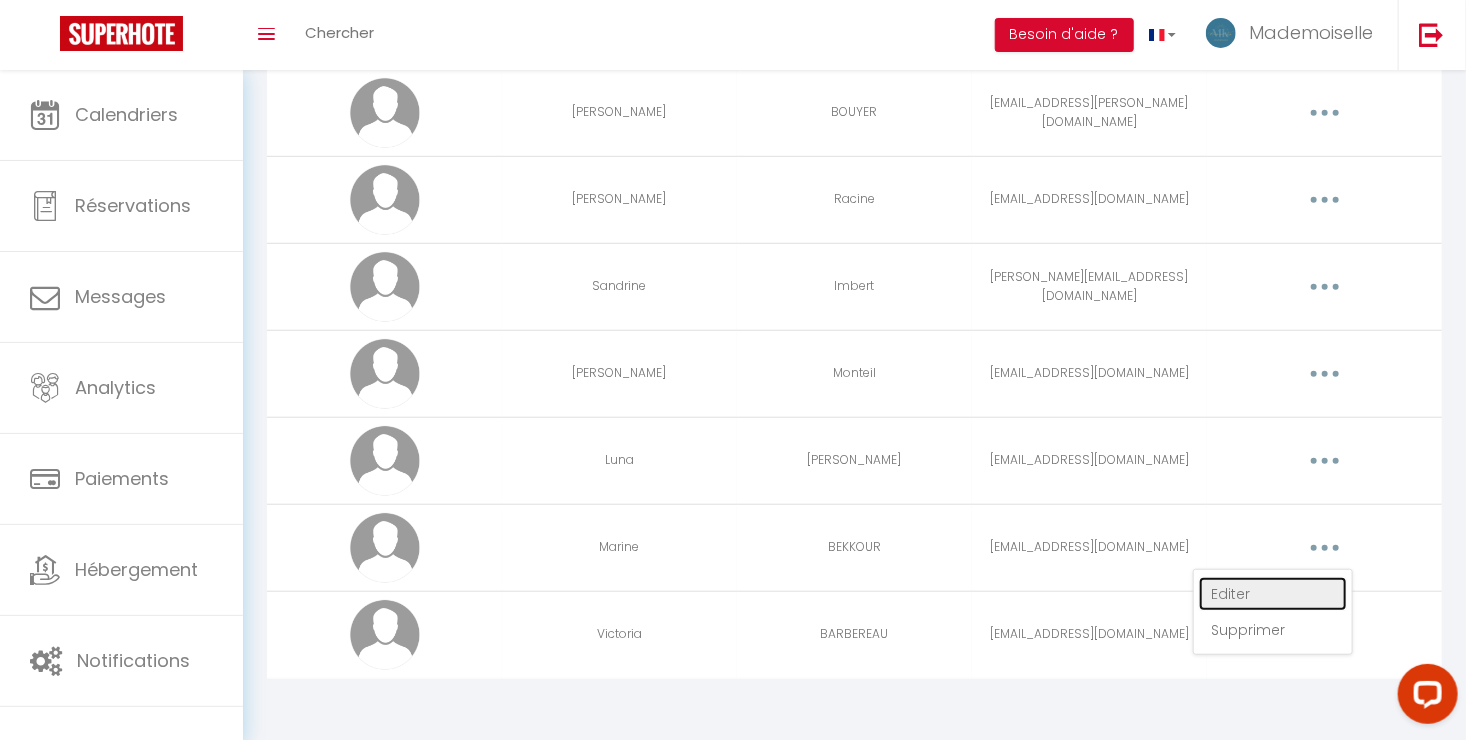 click on "Editer" at bounding box center (1273, 594) 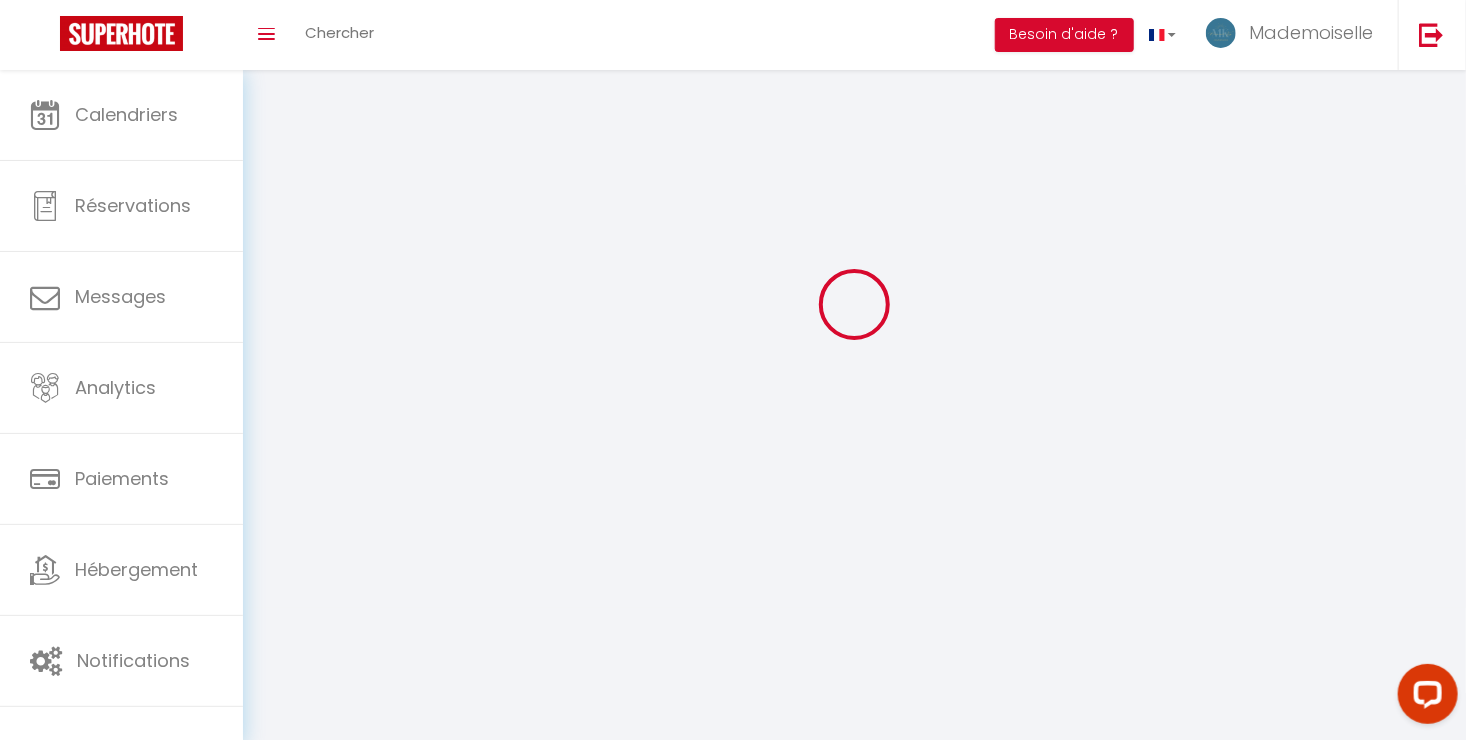 type on "Marine" 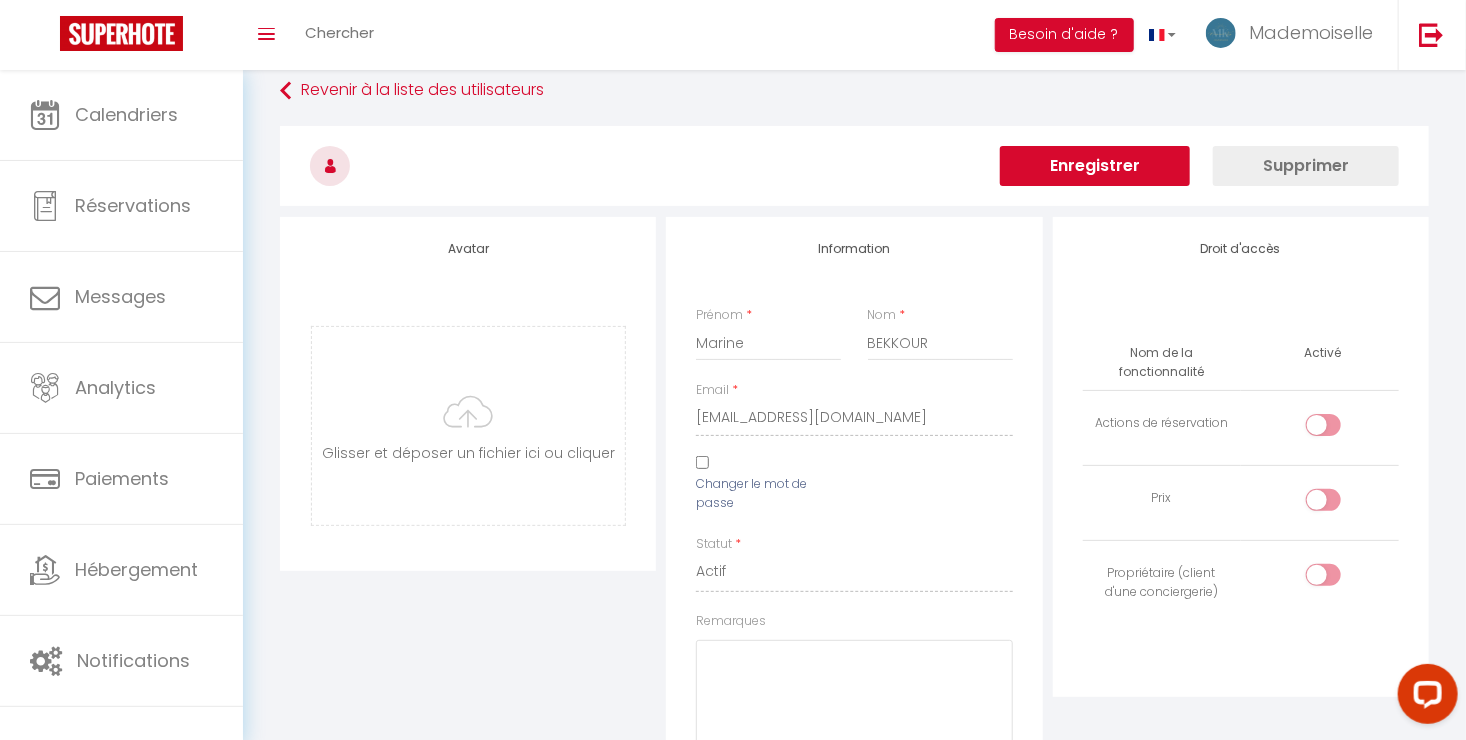scroll, scrollTop: 0, scrollLeft: 0, axis: both 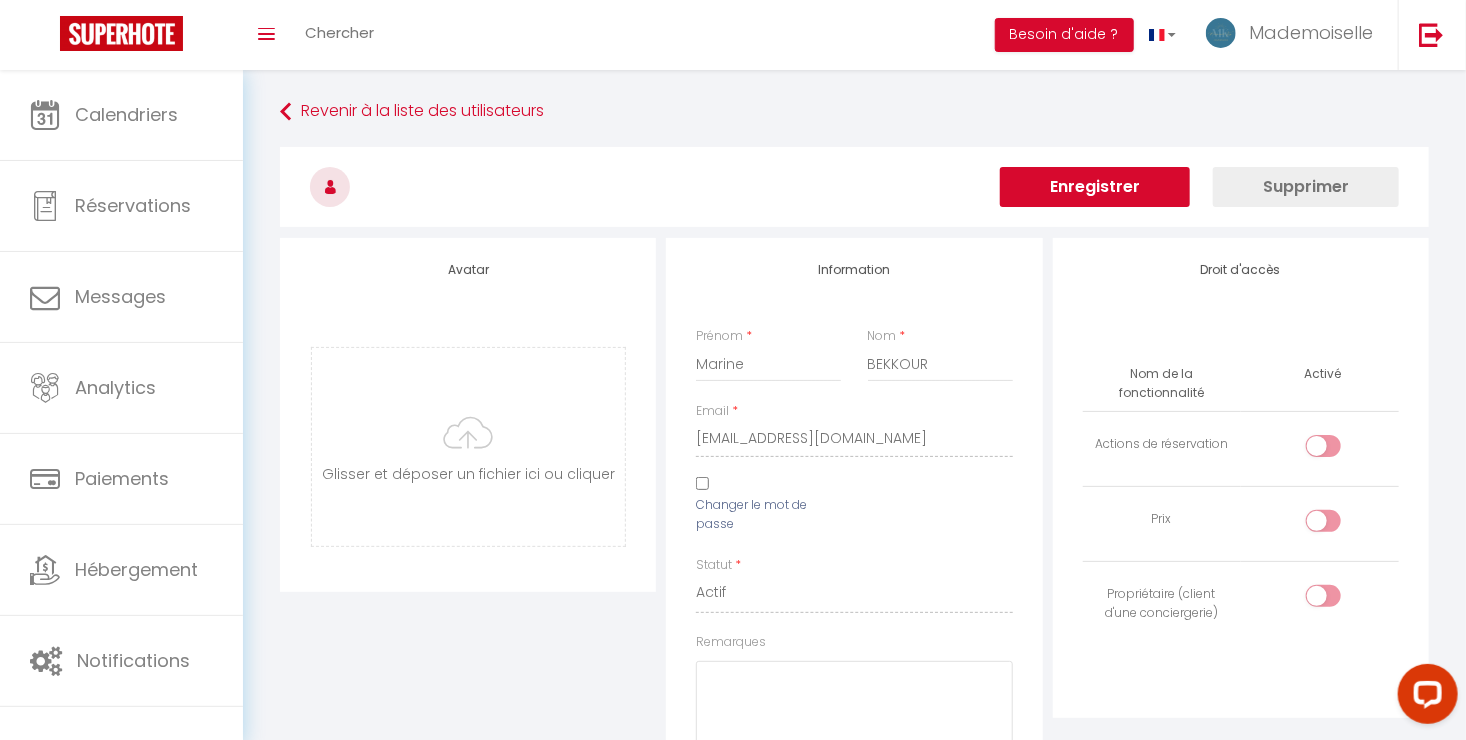 click on "Supprimer" at bounding box center [1306, 187] 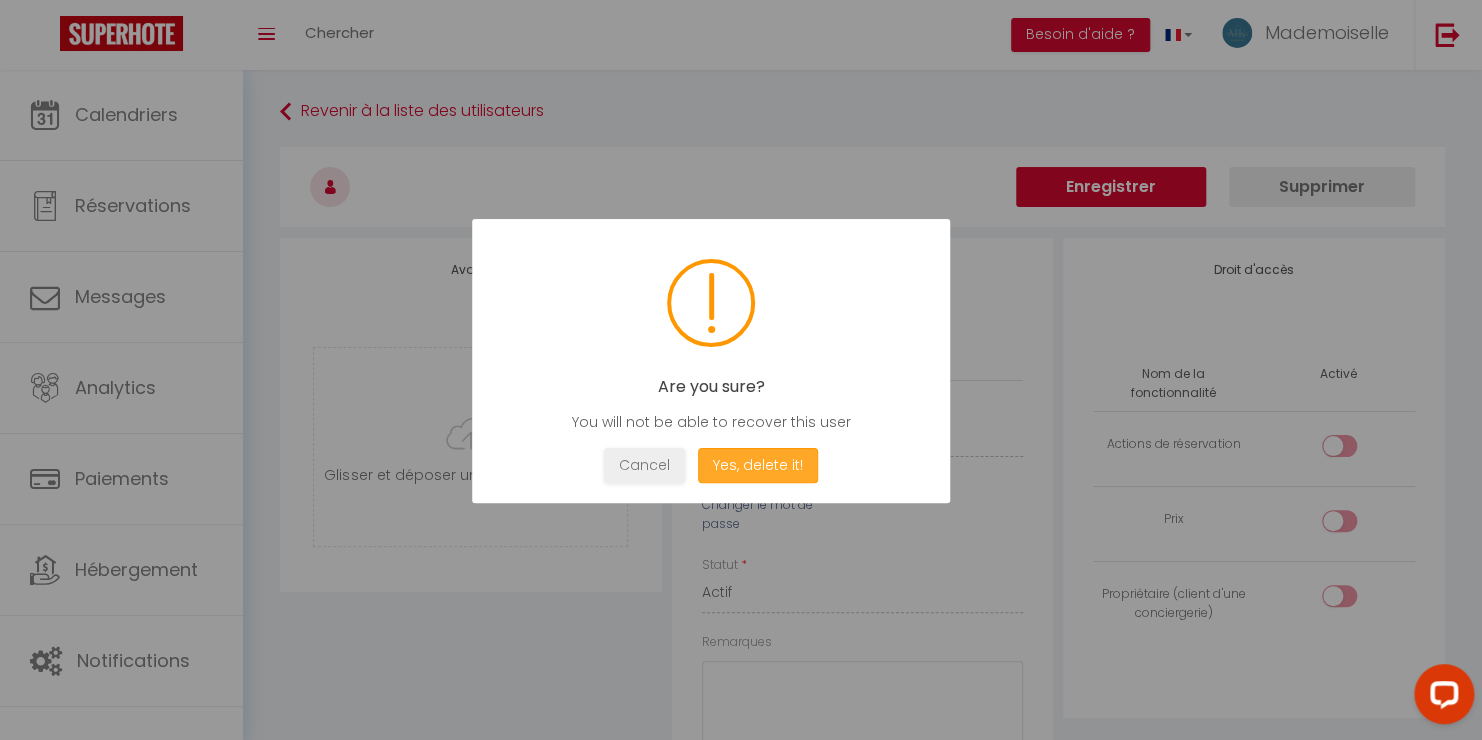 click on "Yes, delete it!" at bounding box center [758, 465] 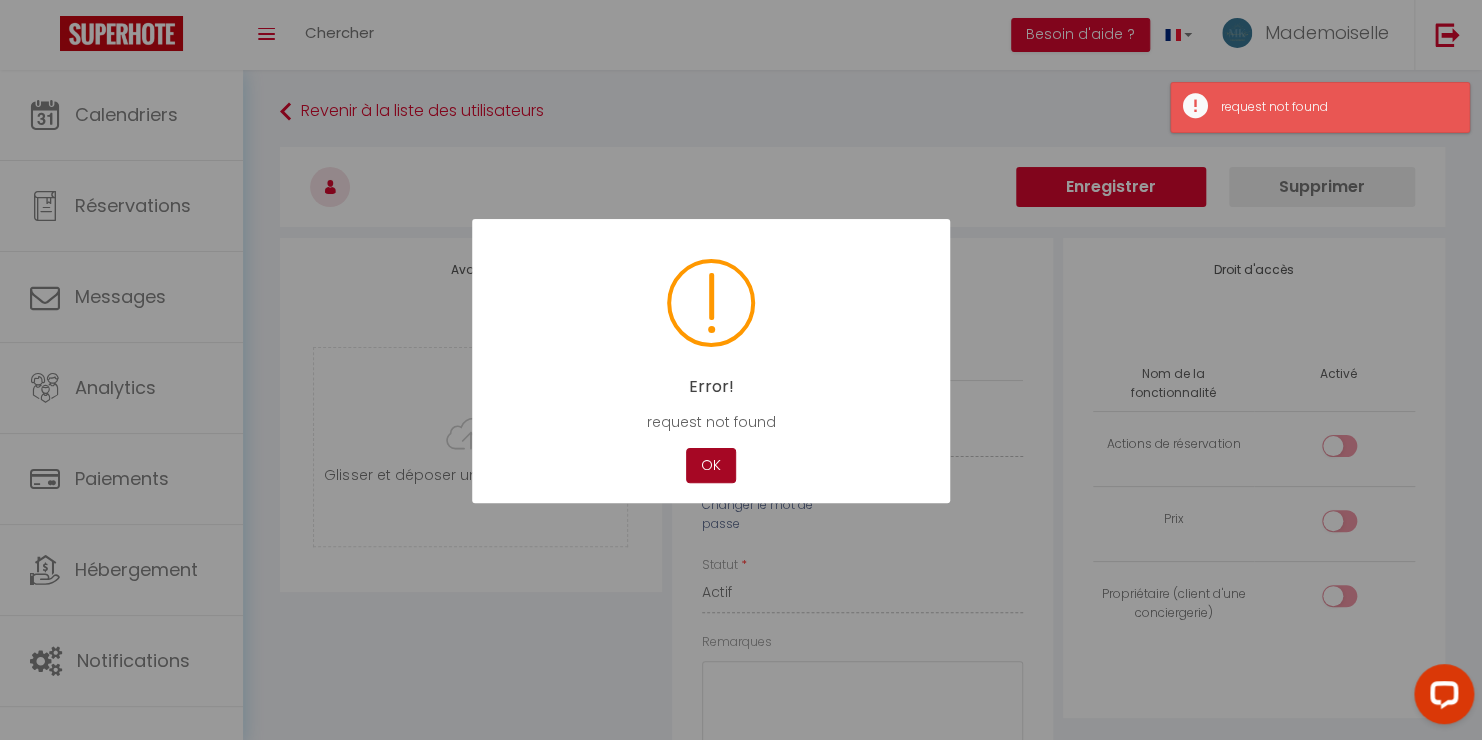 click on "OK" at bounding box center [711, 465] 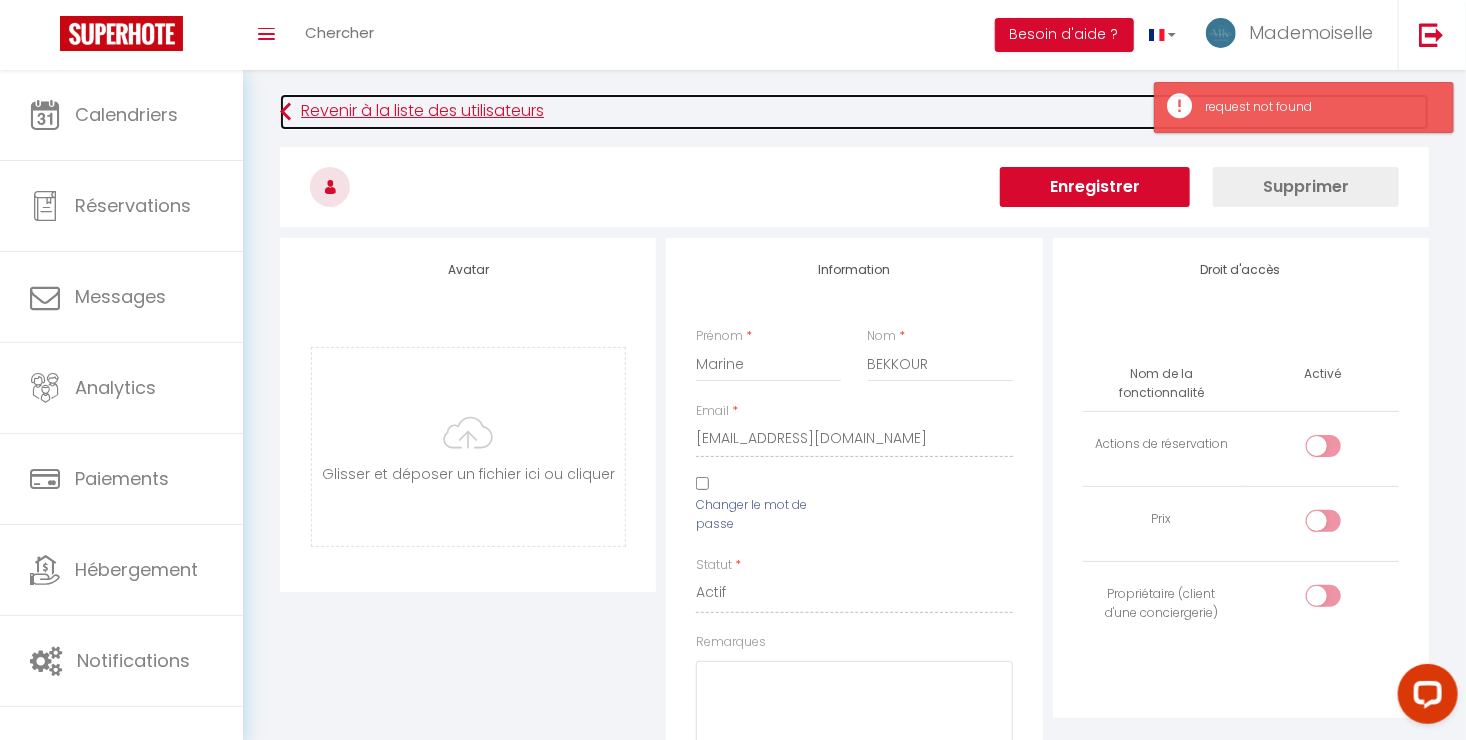 click on "Revenir à la liste des utilisateurs" at bounding box center [854, 112] 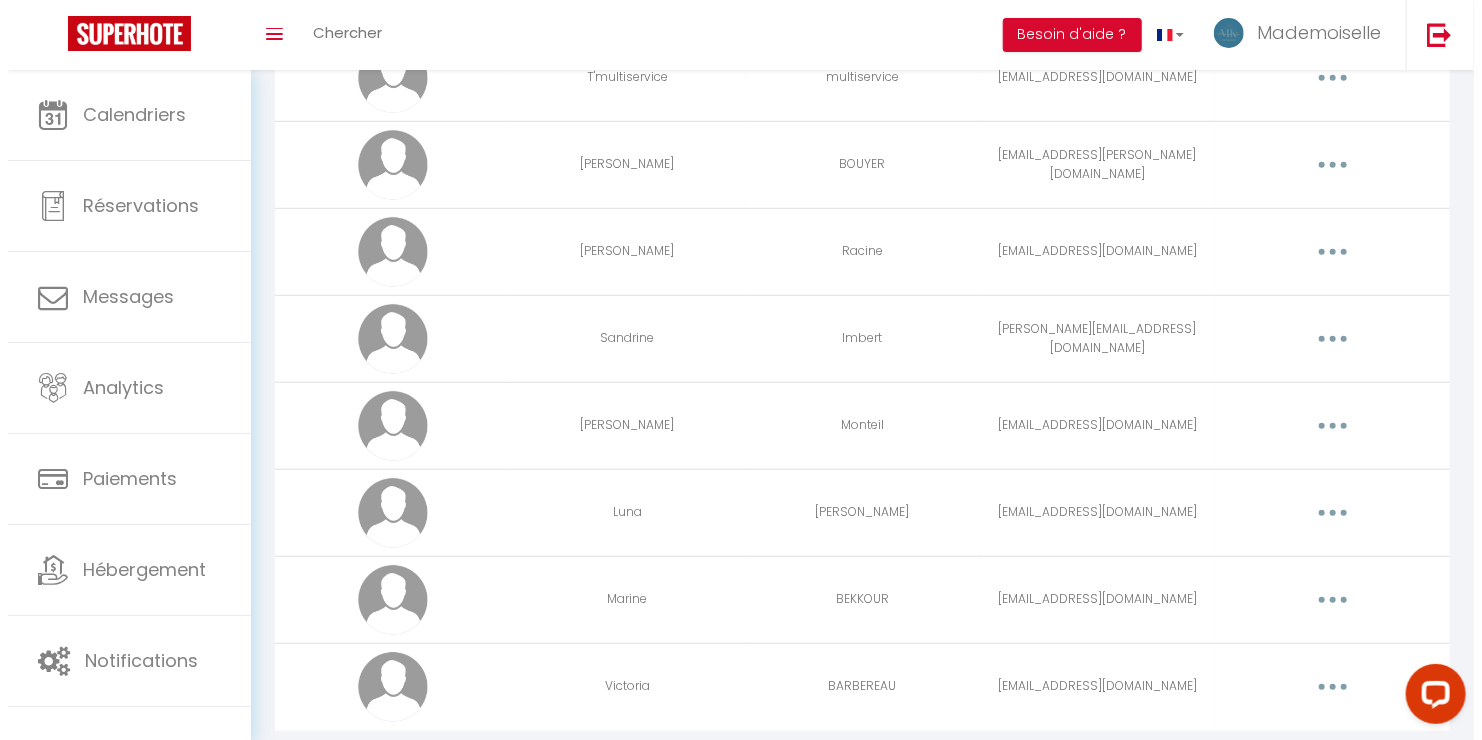 scroll, scrollTop: 516, scrollLeft: 0, axis: vertical 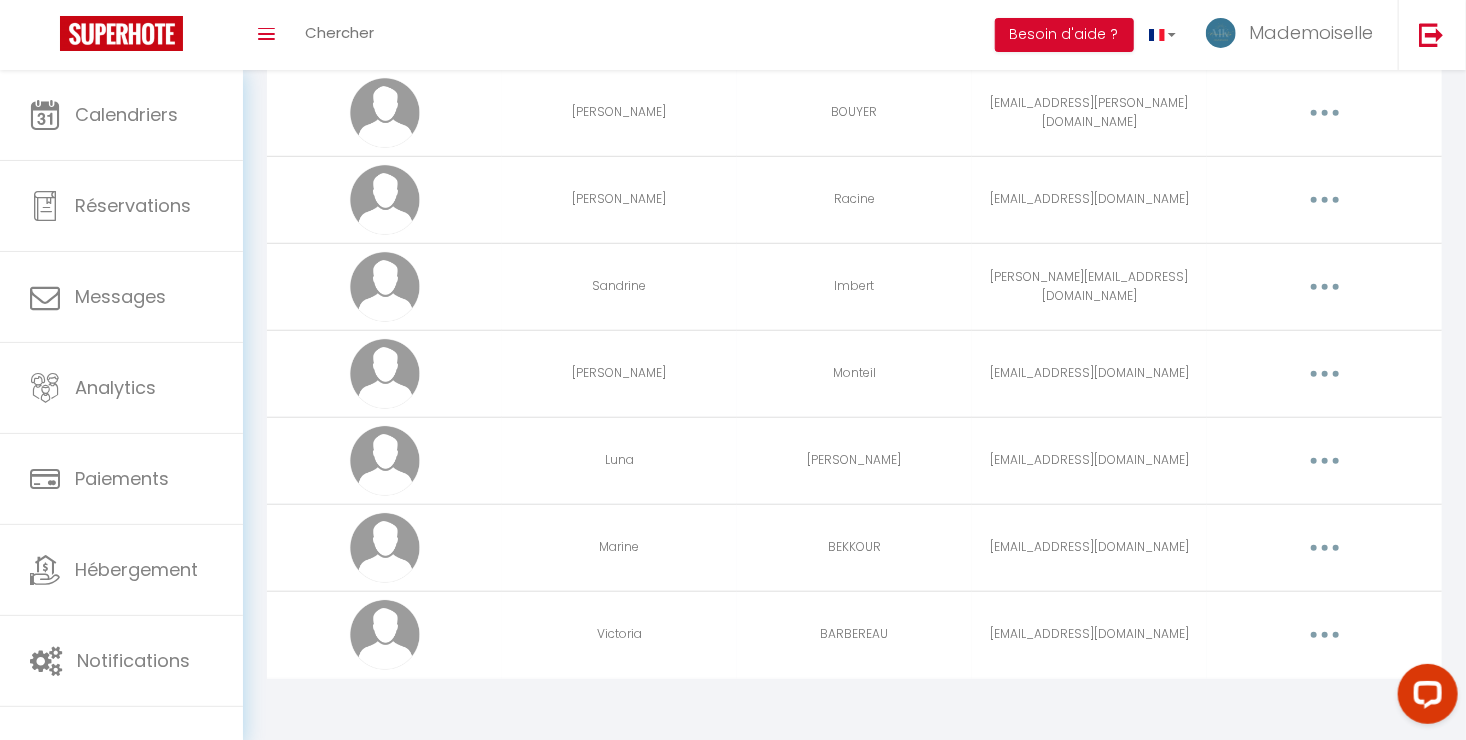 click at bounding box center (1325, 635) 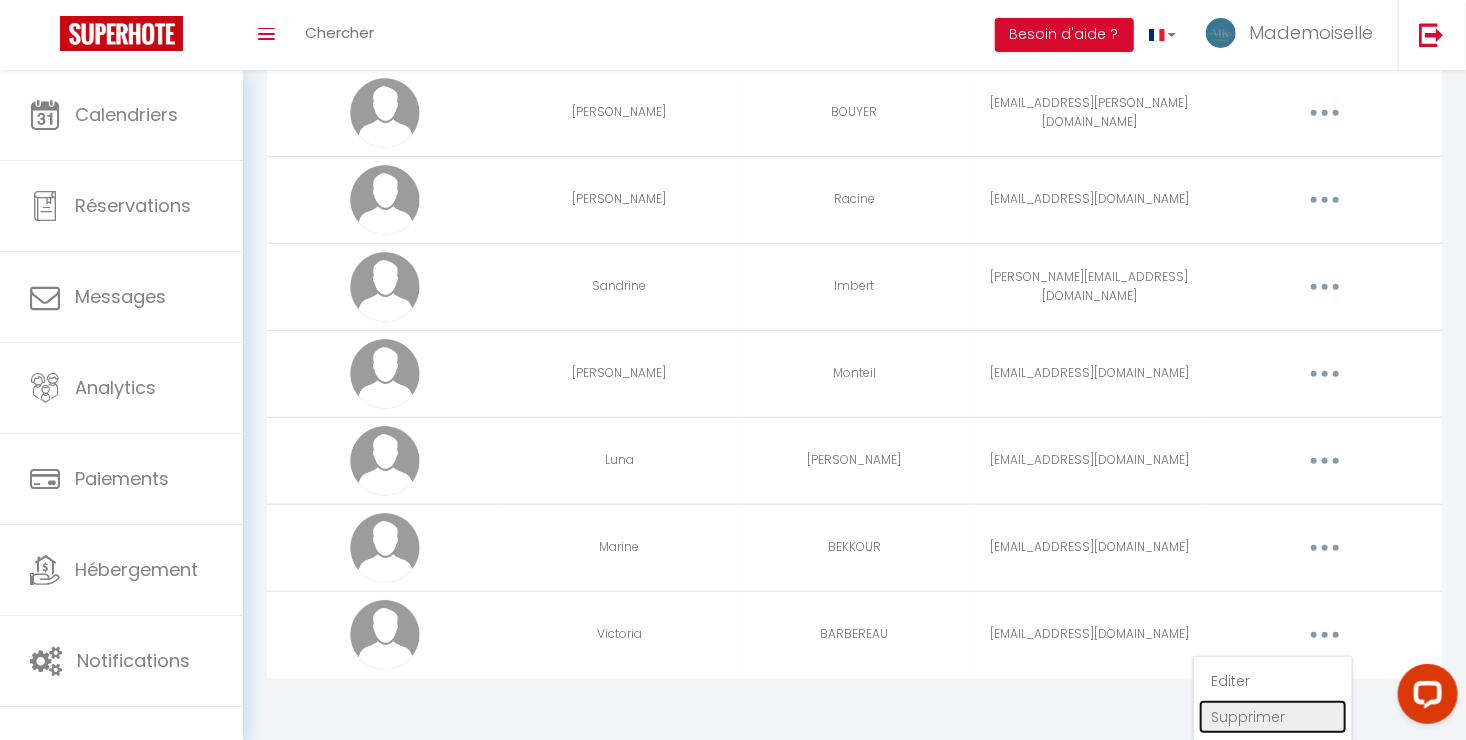 click on "Supprimer" at bounding box center (1273, 717) 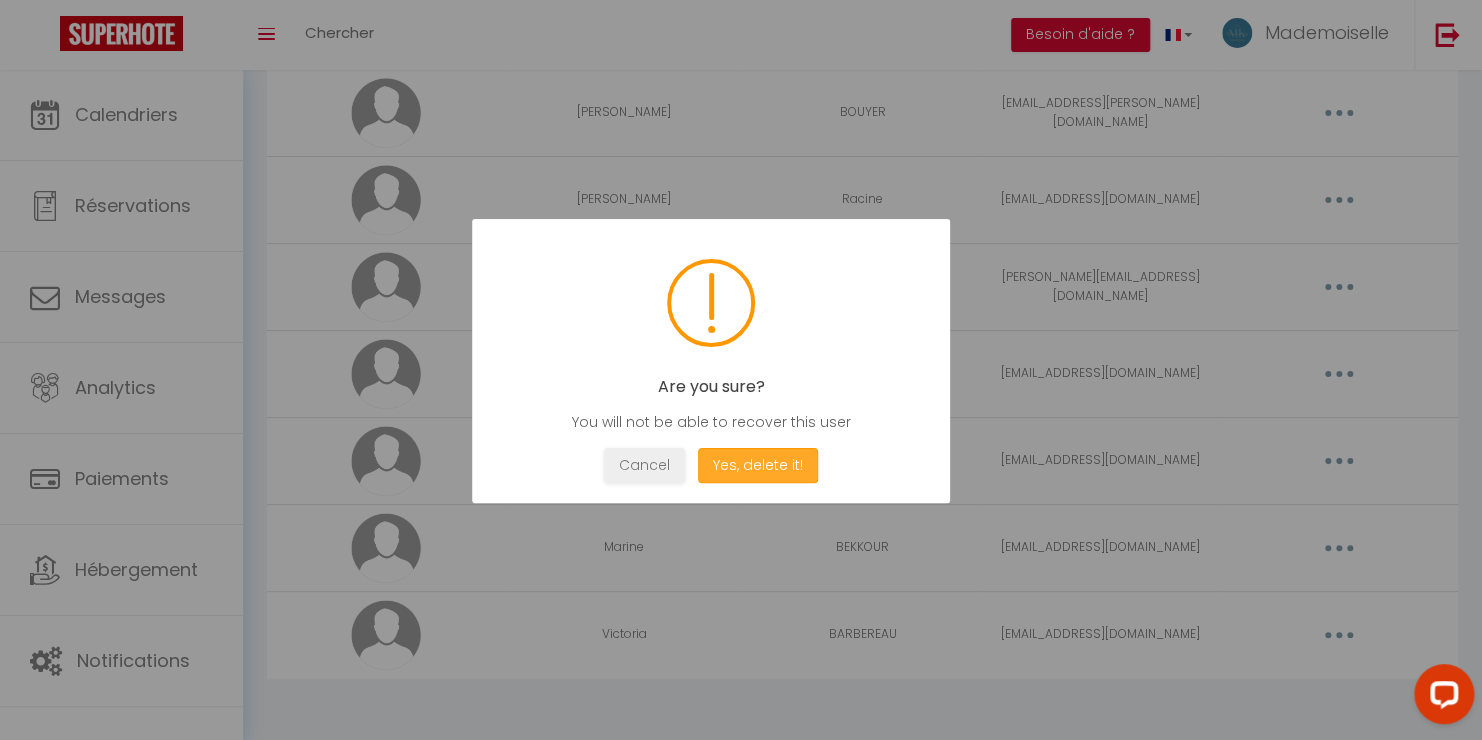 click on "Yes, delete it!" at bounding box center (758, 465) 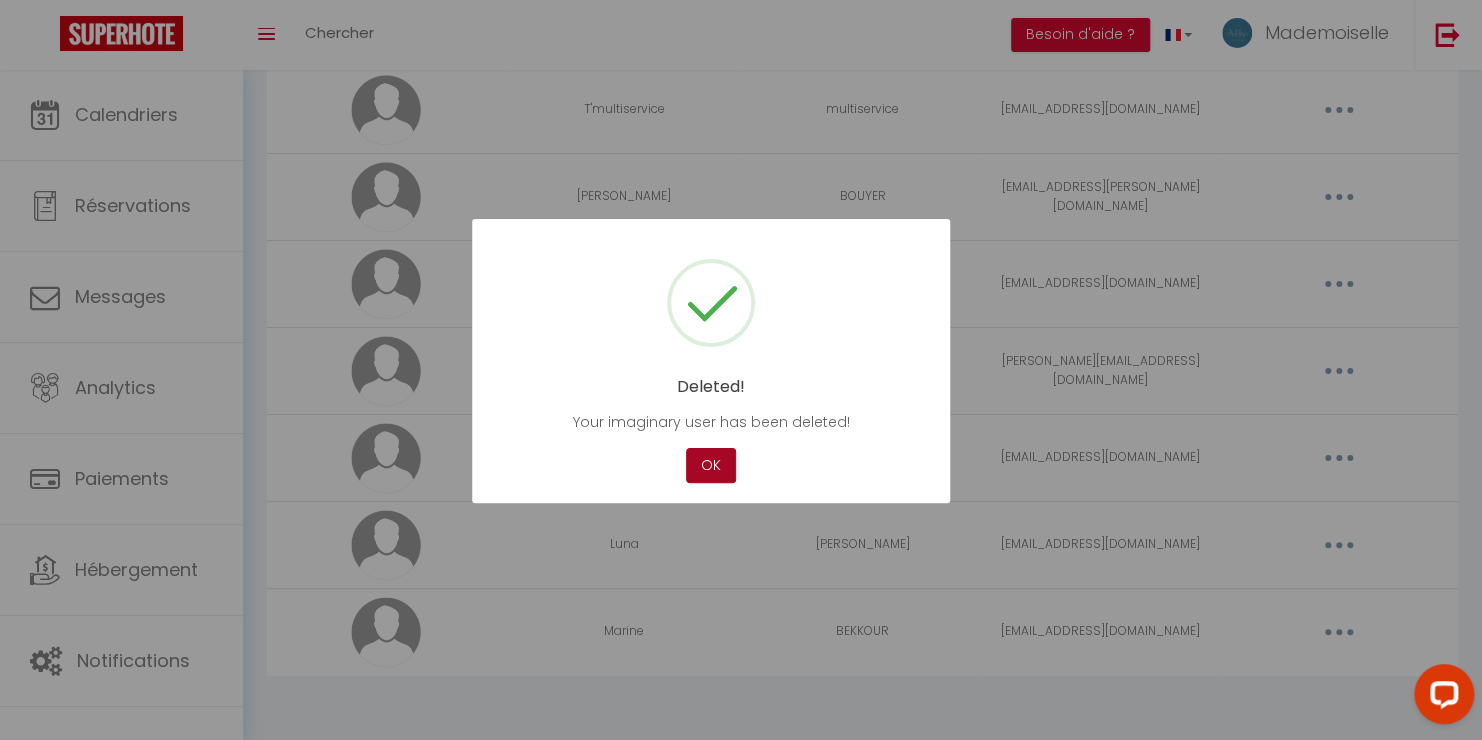 scroll, scrollTop: 429, scrollLeft: 0, axis: vertical 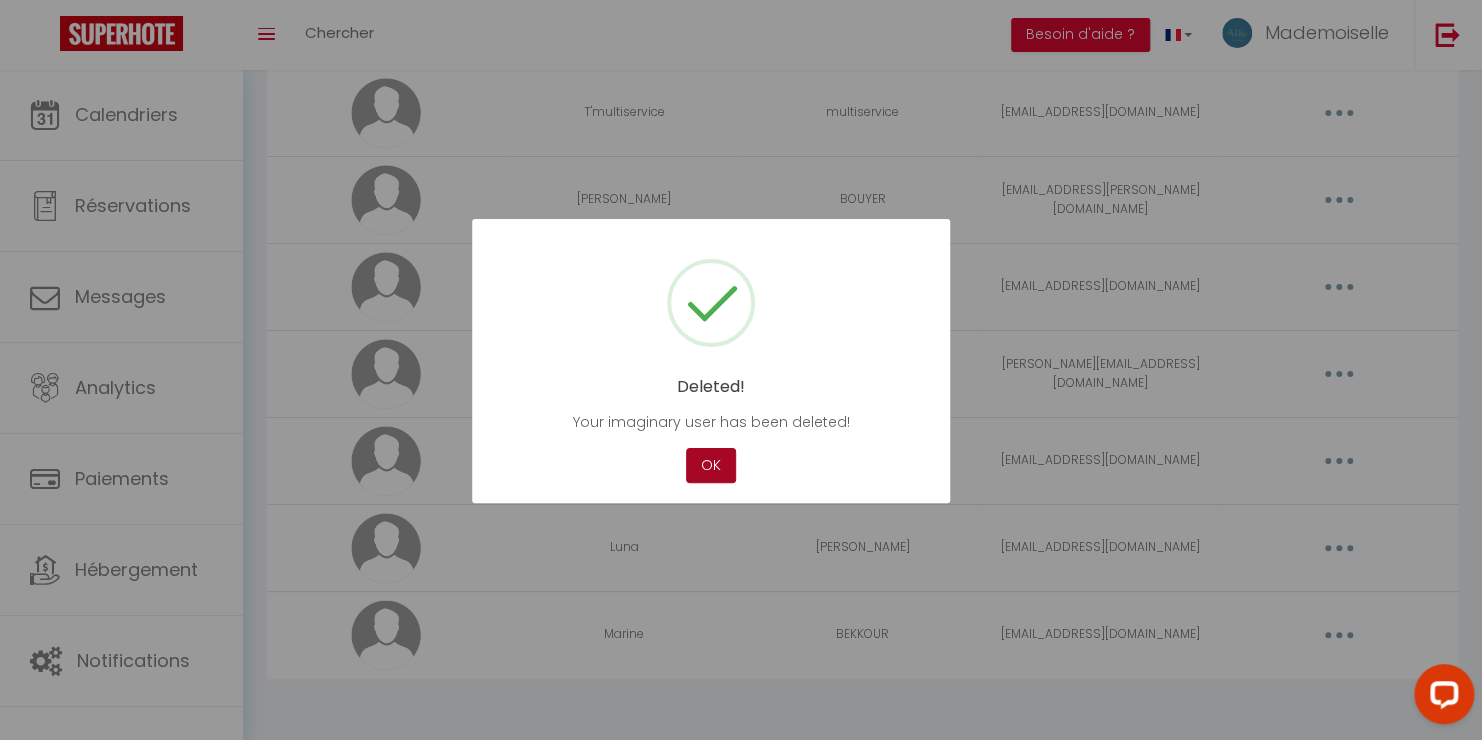 click on "OK" at bounding box center (711, 465) 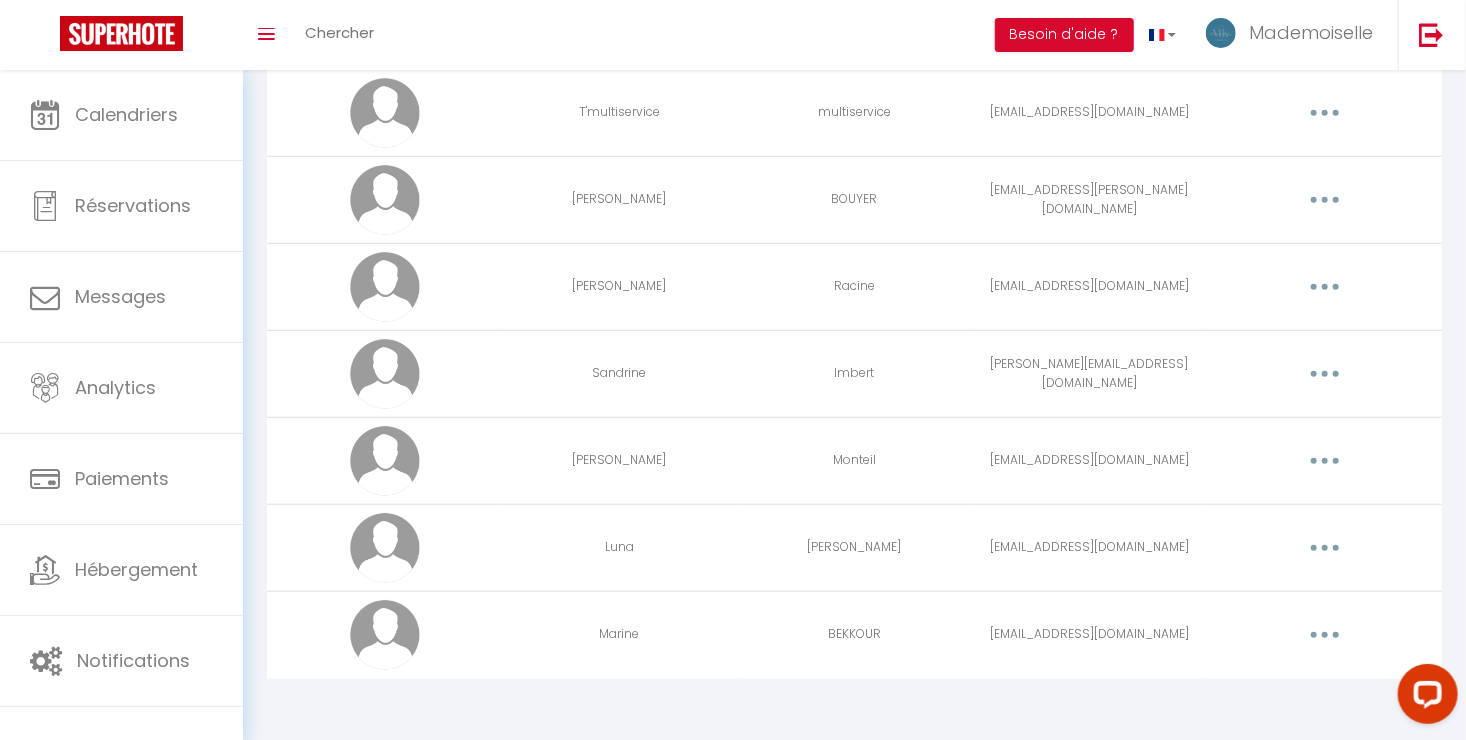 click at bounding box center (1325, 635) 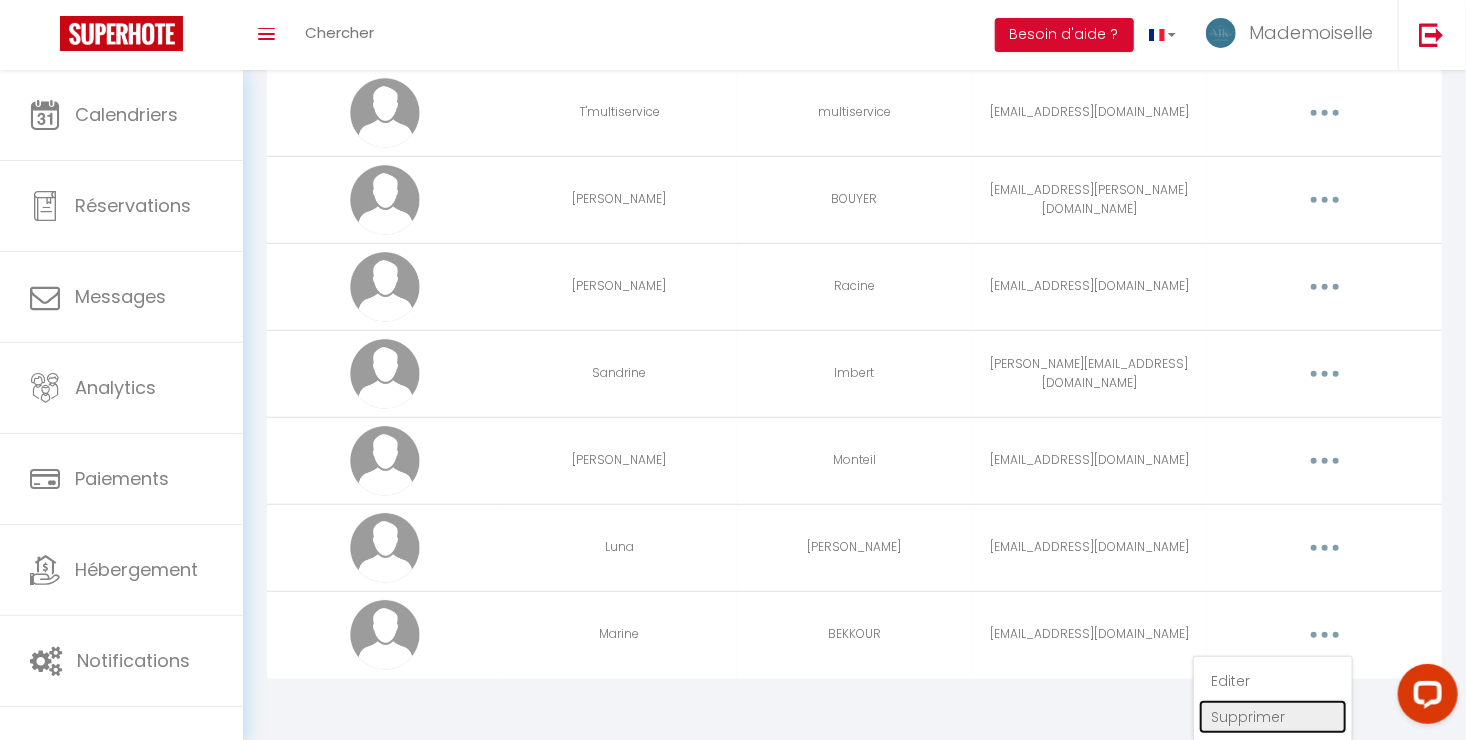 click on "Supprimer" at bounding box center [1273, 717] 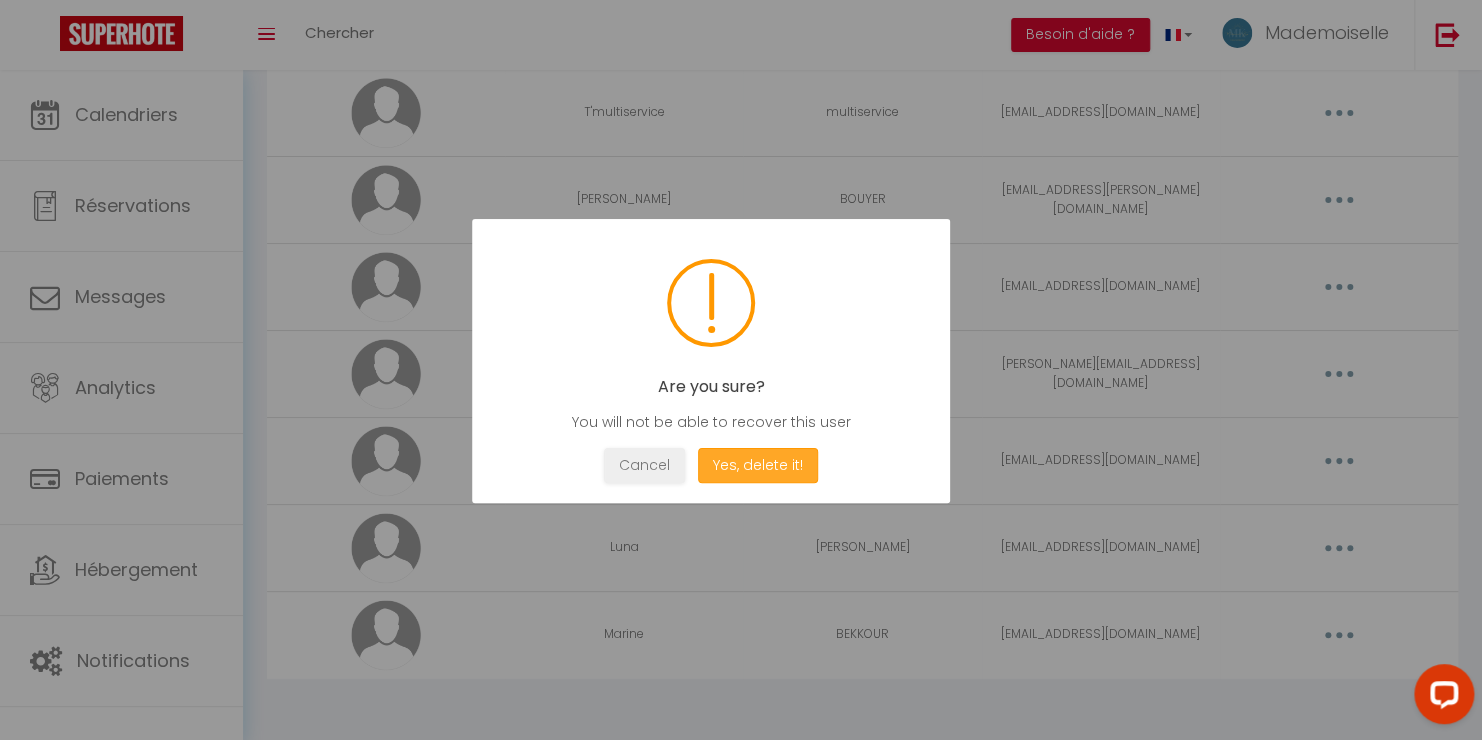 click on "Yes, delete it!" at bounding box center (758, 465) 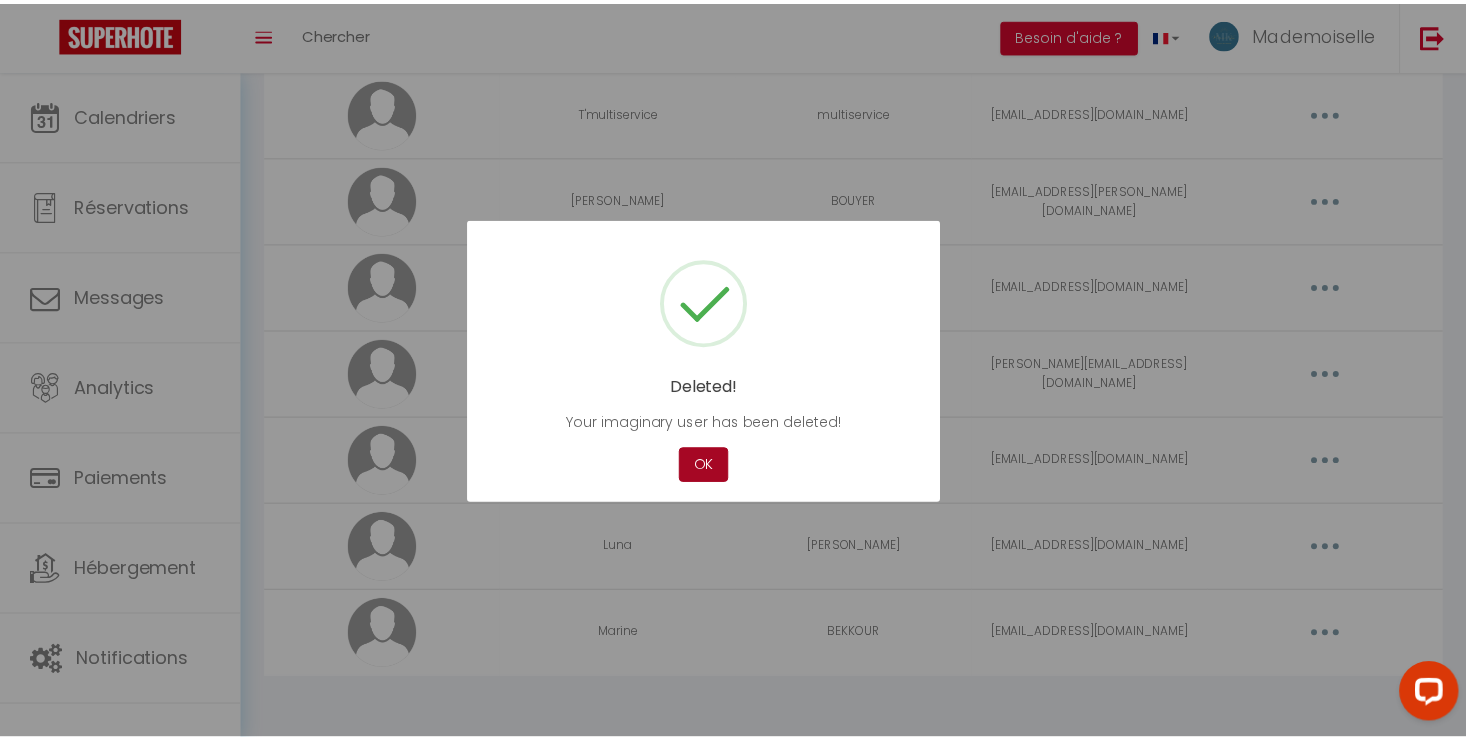 scroll, scrollTop: 343, scrollLeft: 0, axis: vertical 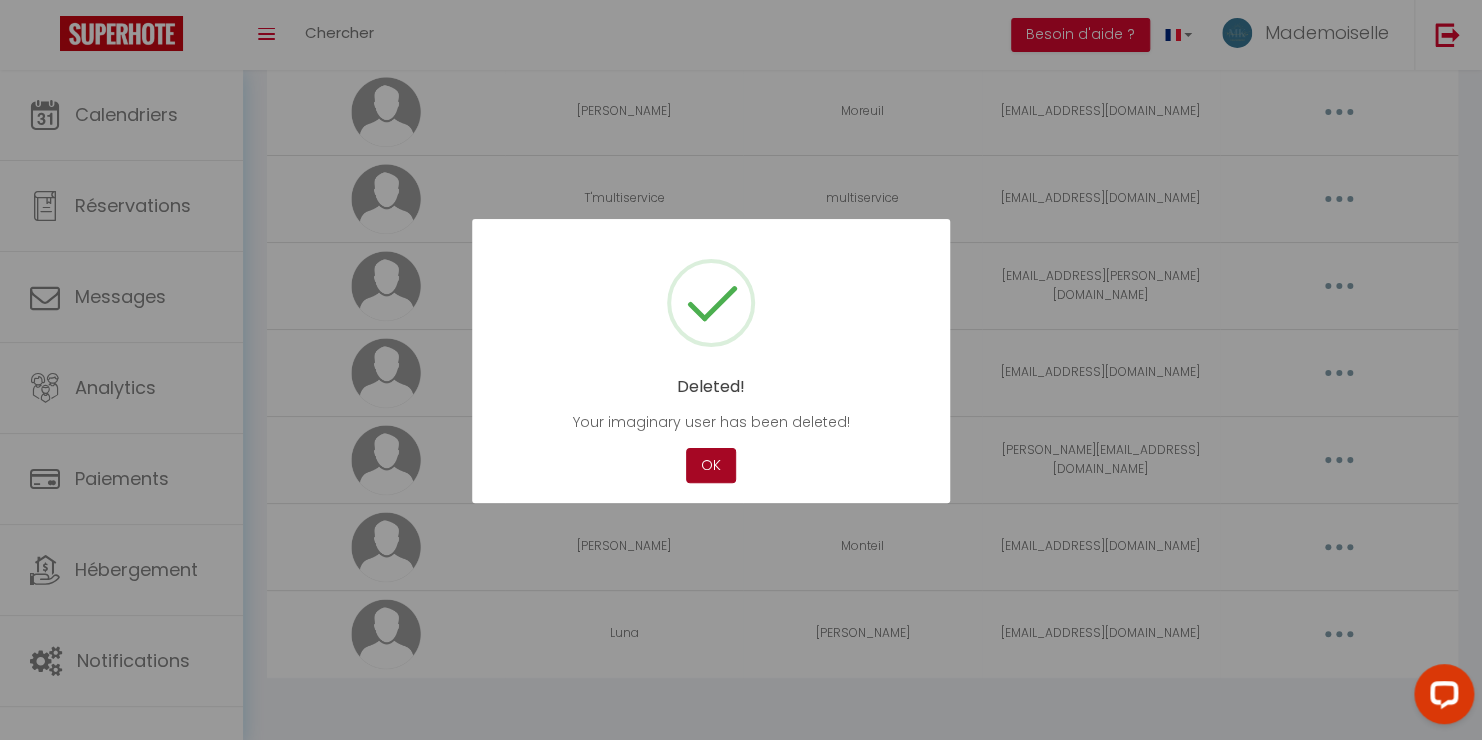 click on "OK" at bounding box center (711, 465) 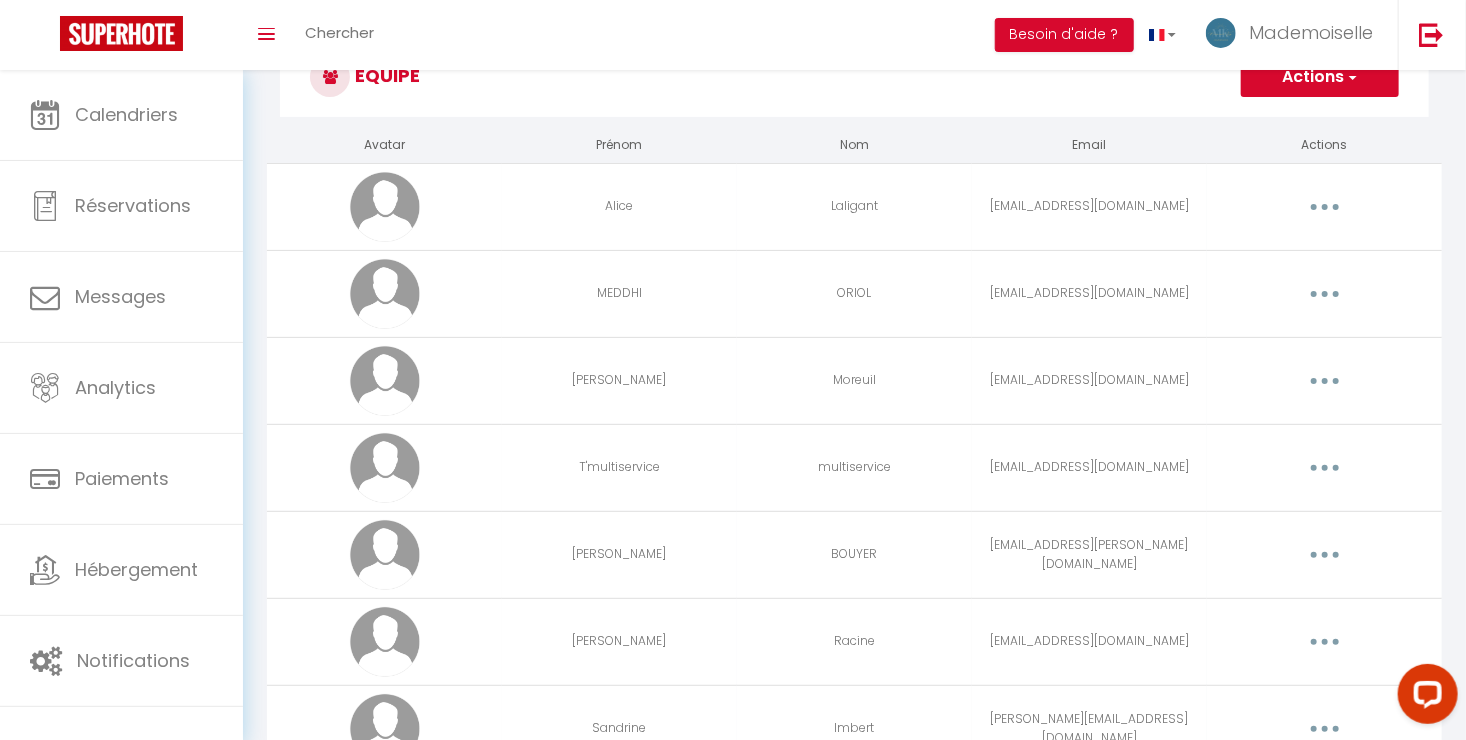 scroll, scrollTop: 43, scrollLeft: 0, axis: vertical 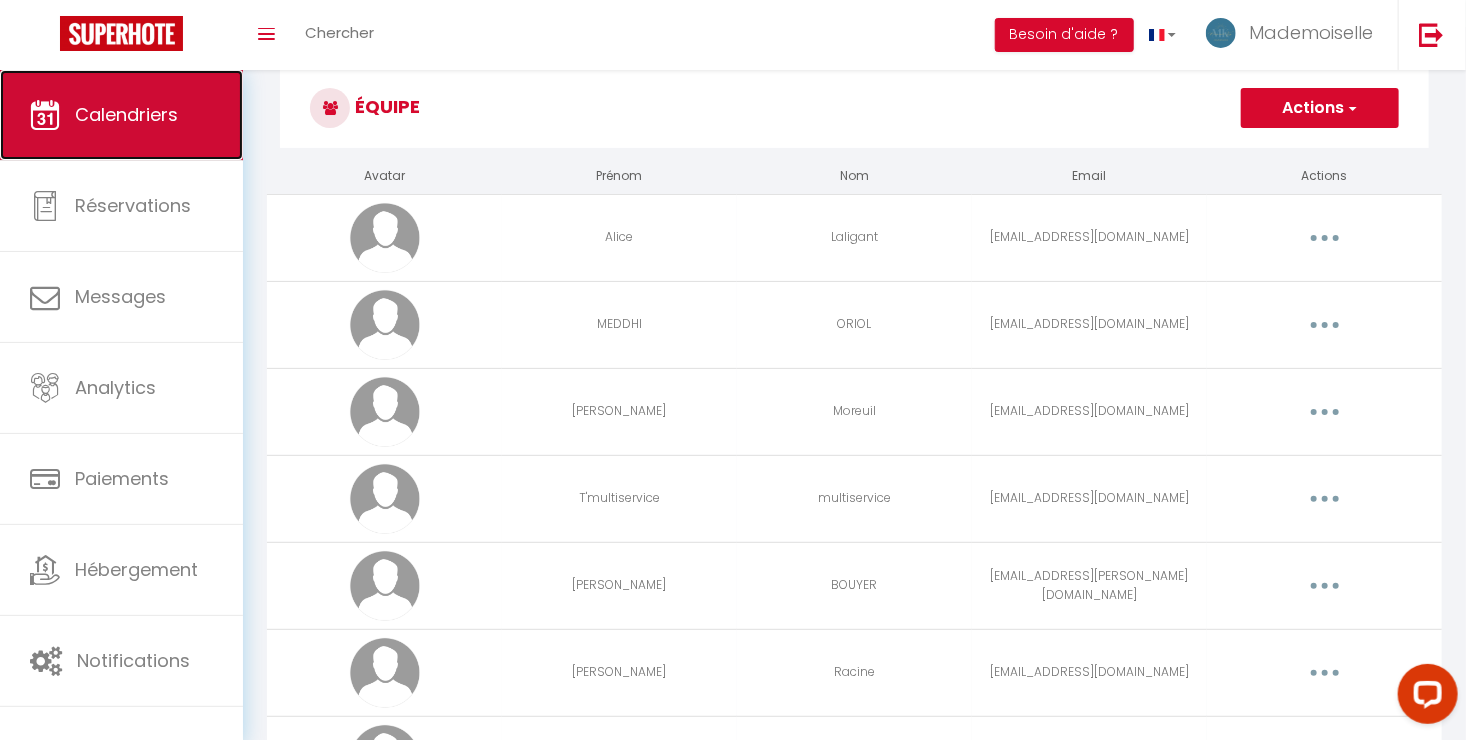 click on "Calendriers" at bounding box center [121, 115] 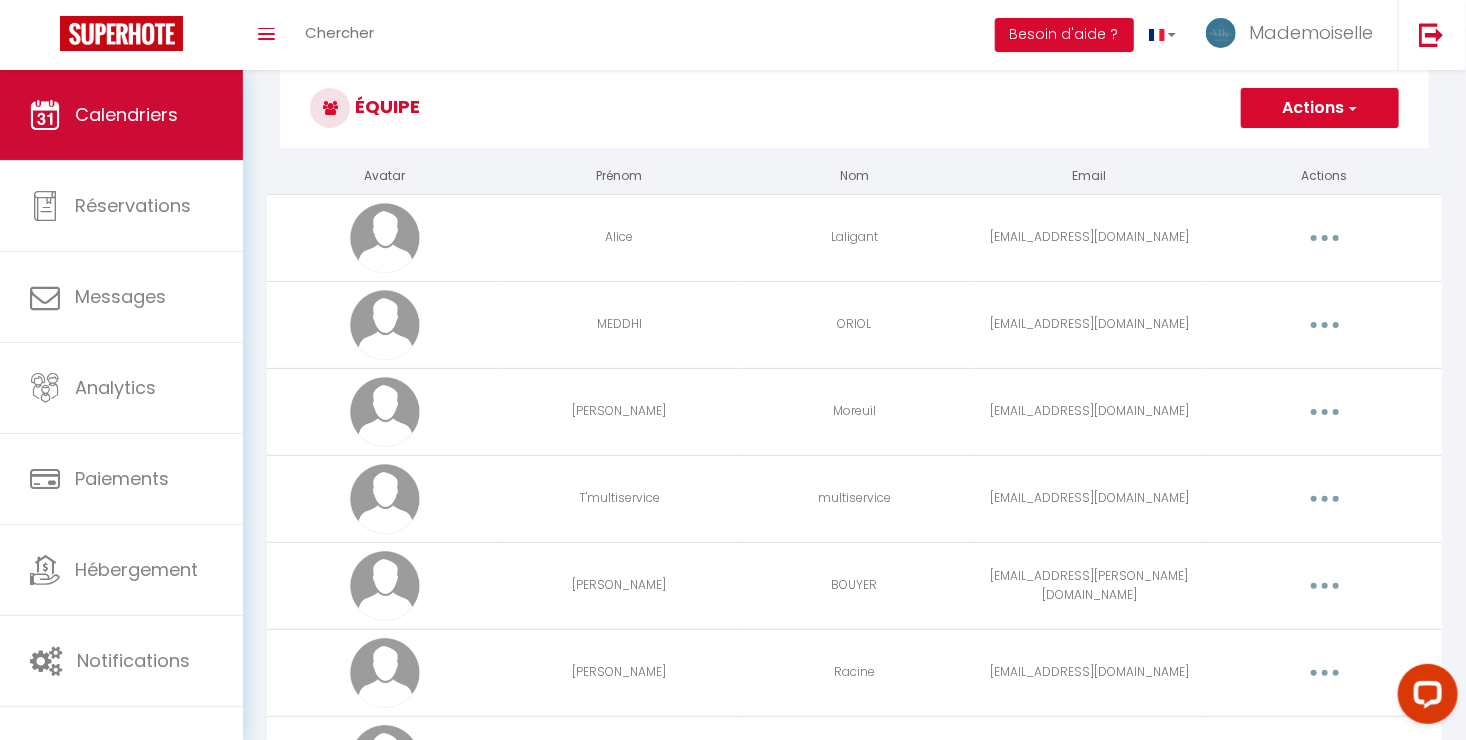 scroll, scrollTop: 0, scrollLeft: 0, axis: both 